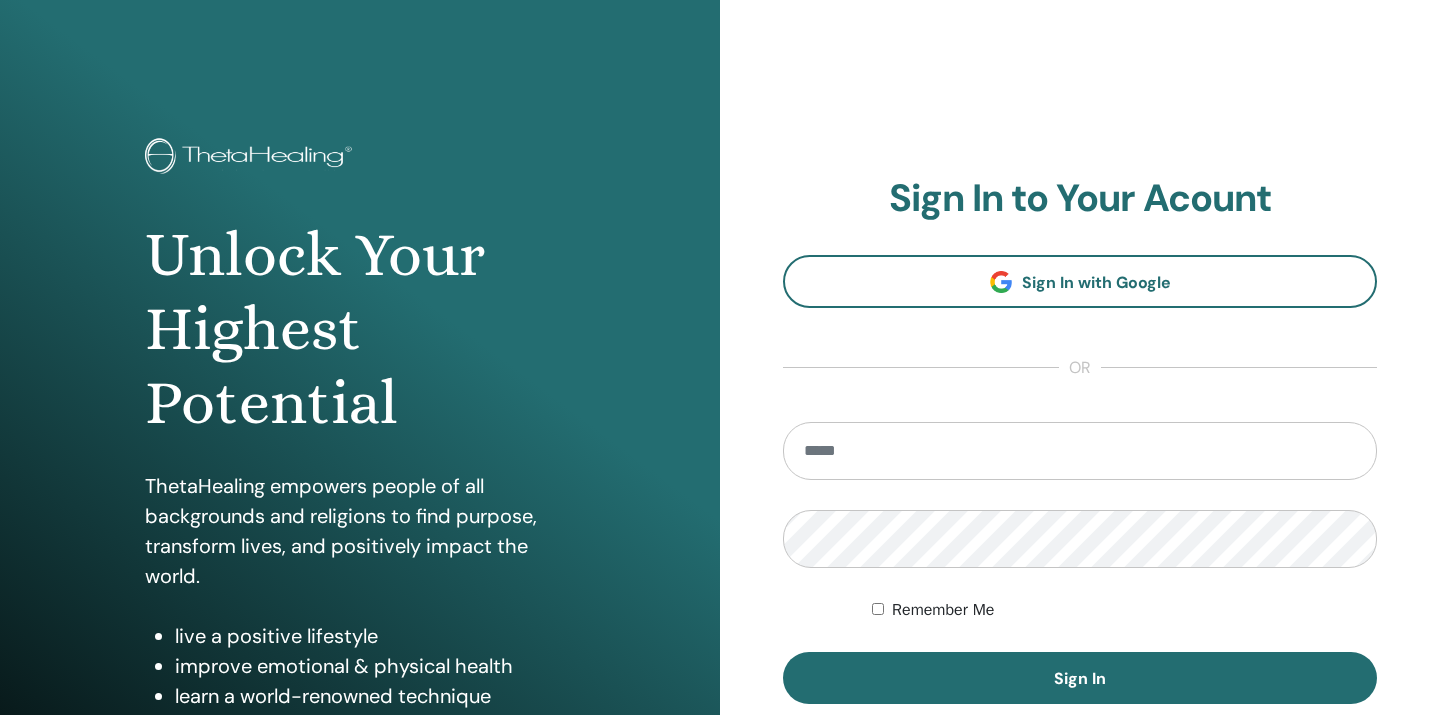 scroll, scrollTop: 0, scrollLeft: 0, axis: both 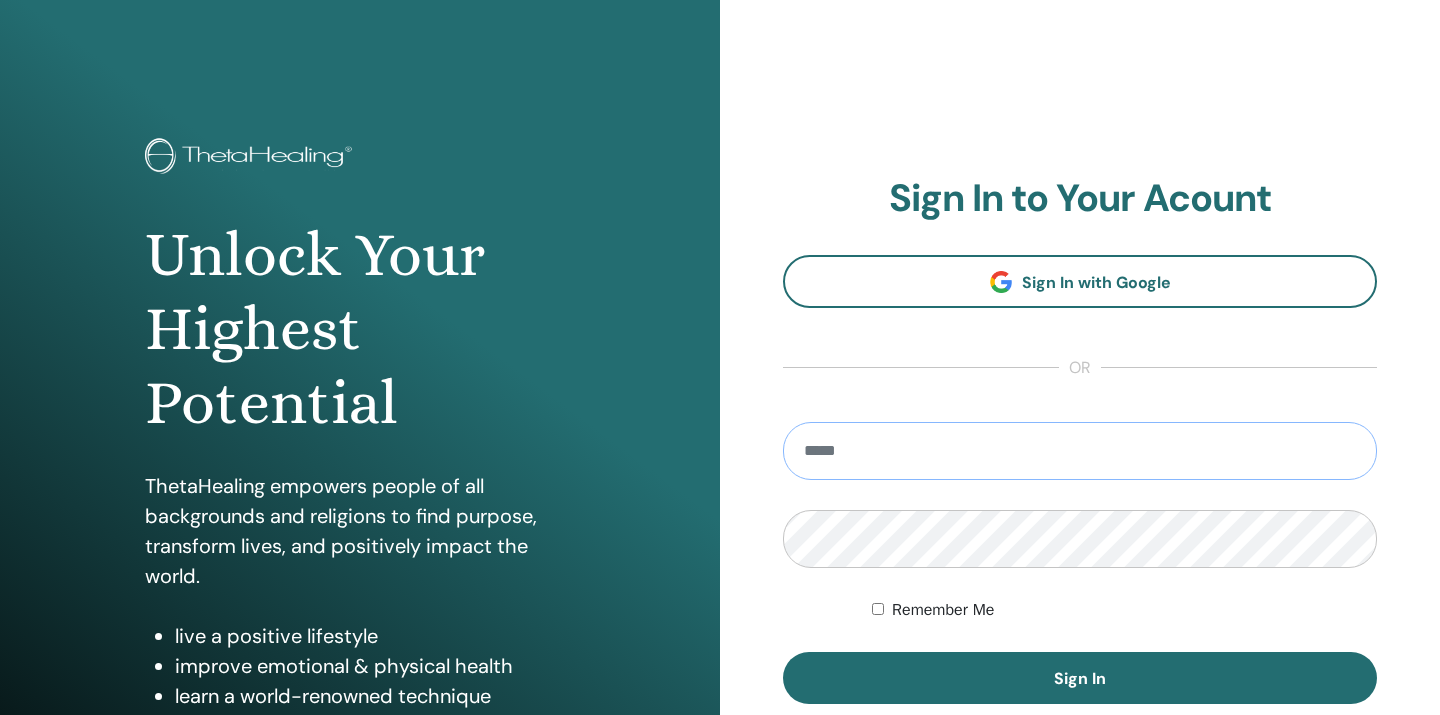 type on "**********" 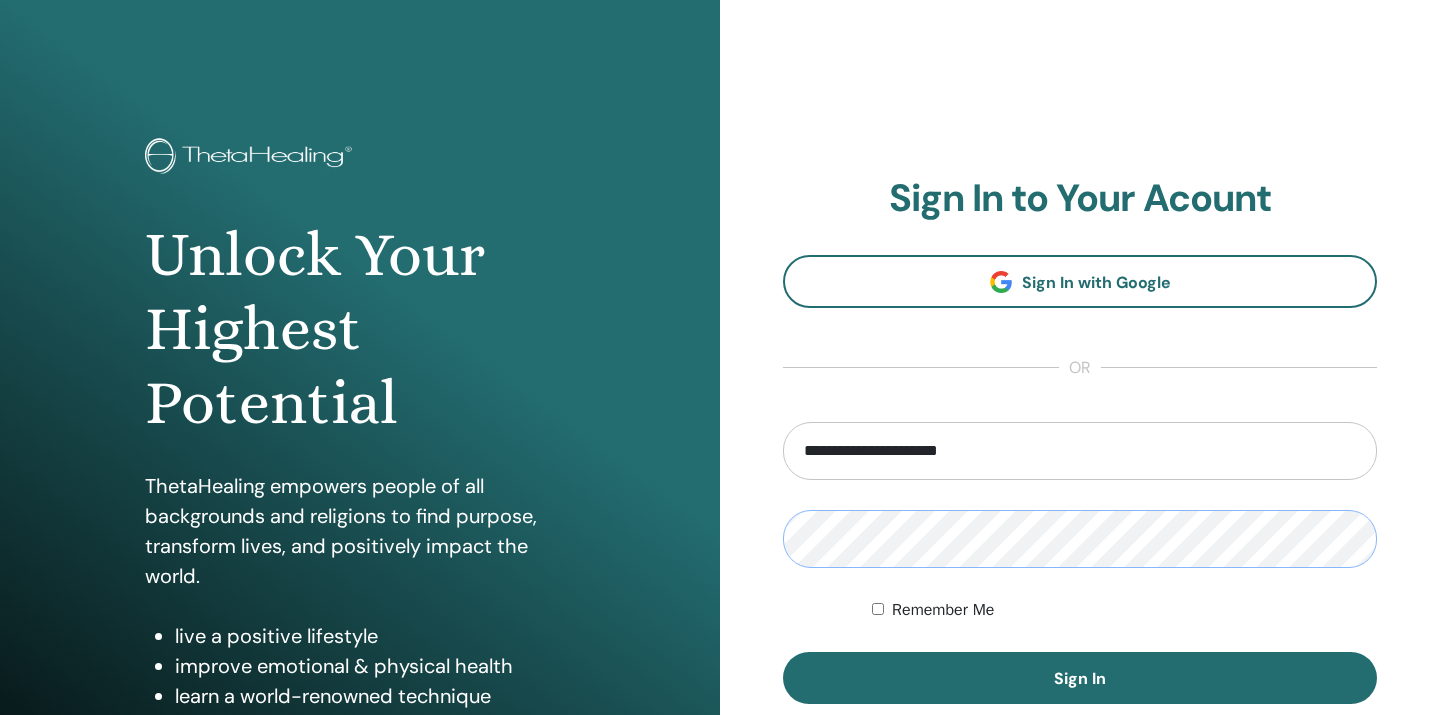 click on "Sign In" at bounding box center [1080, 678] 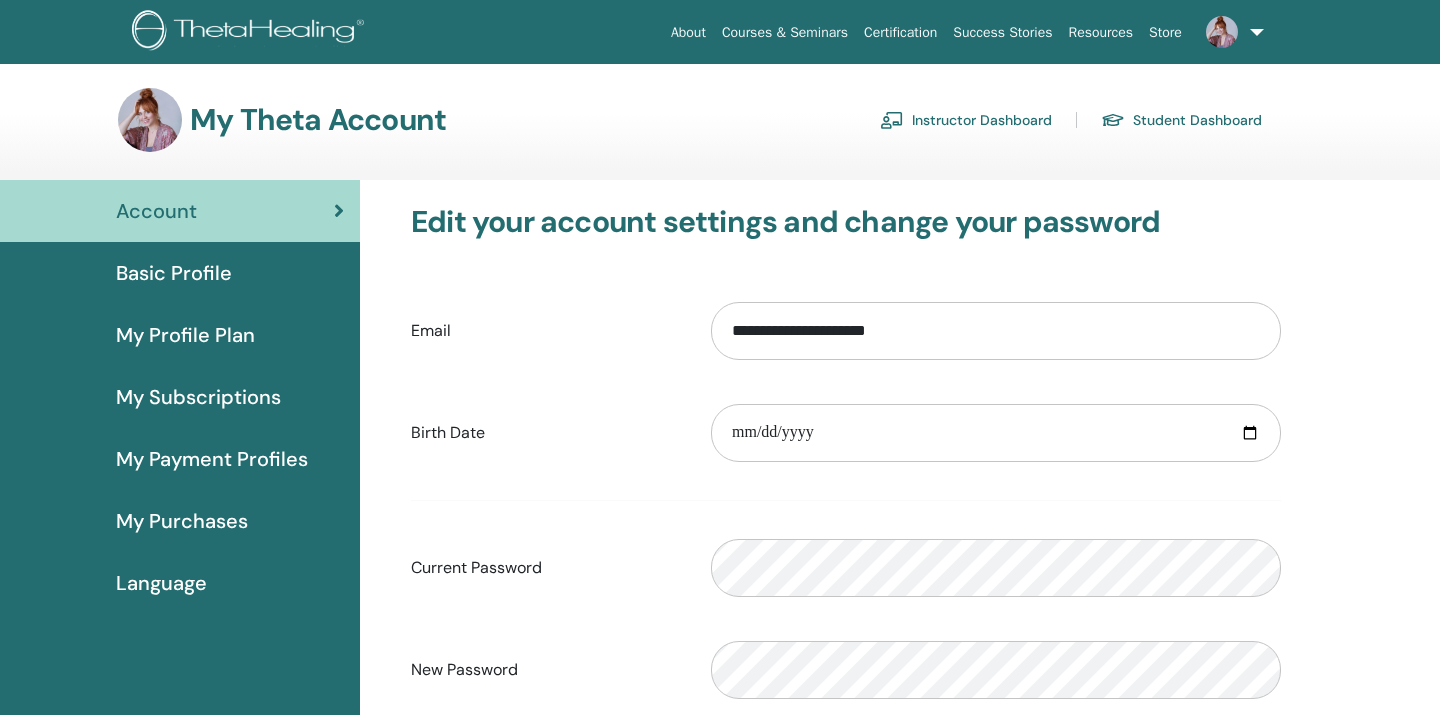 scroll, scrollTop: 0, scrollLeft: 0, axis: both 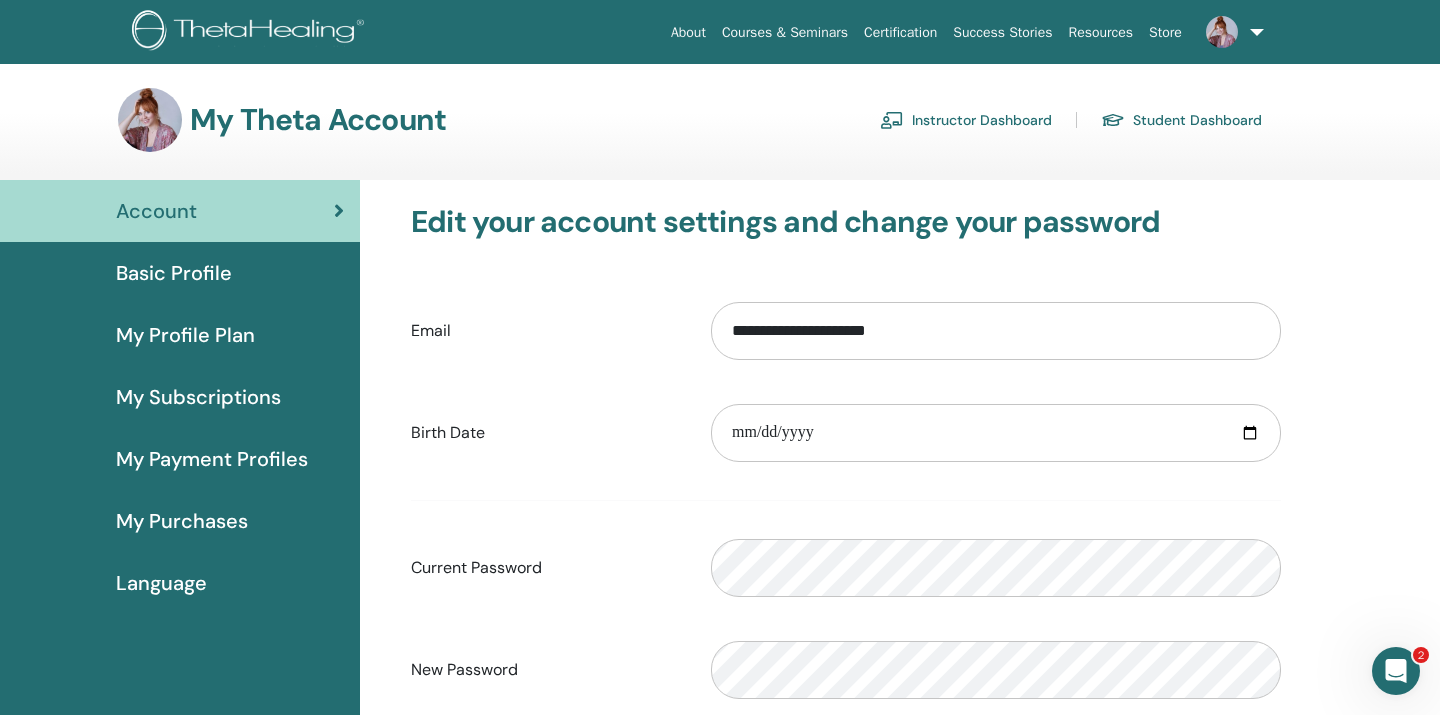click on "Instructor Dashboard" at bounding box center (966, 120) 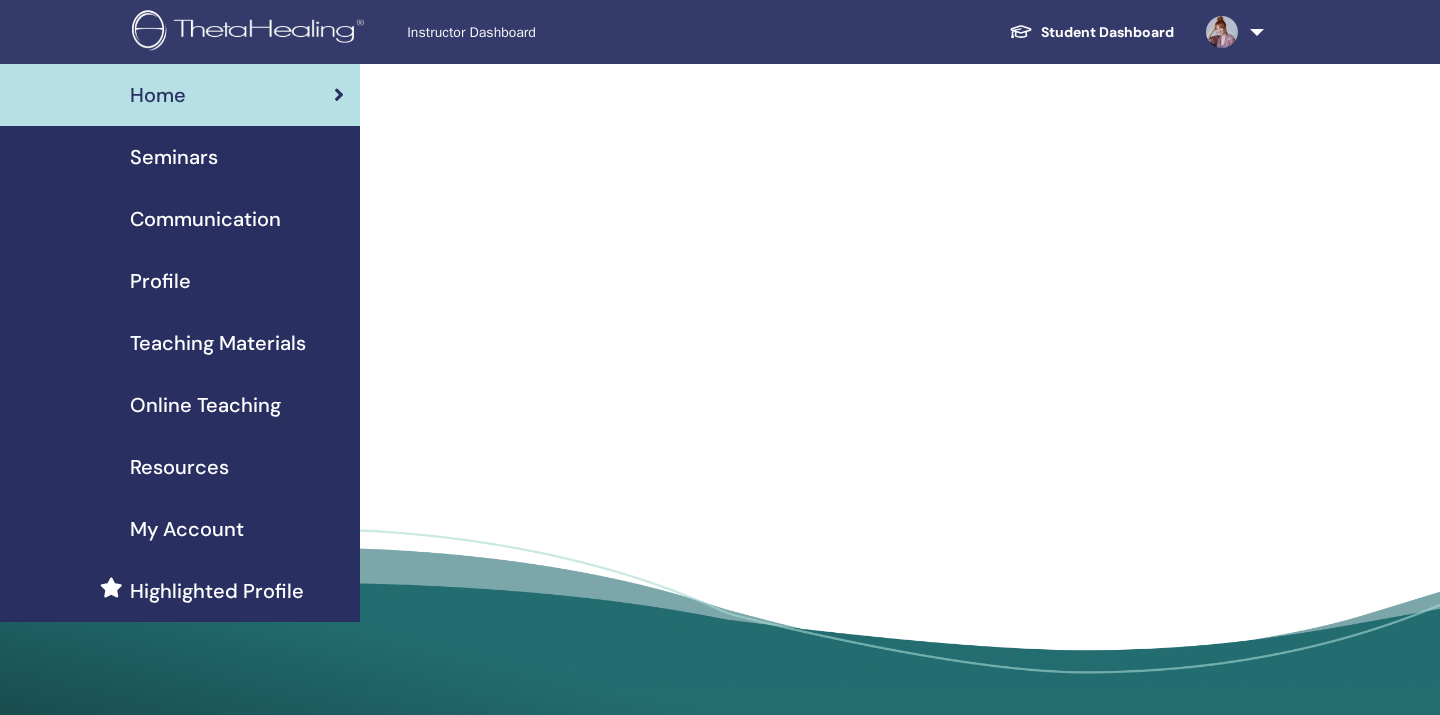 scroll, scrollTop: 0, scrollLeft: 0, axis: both 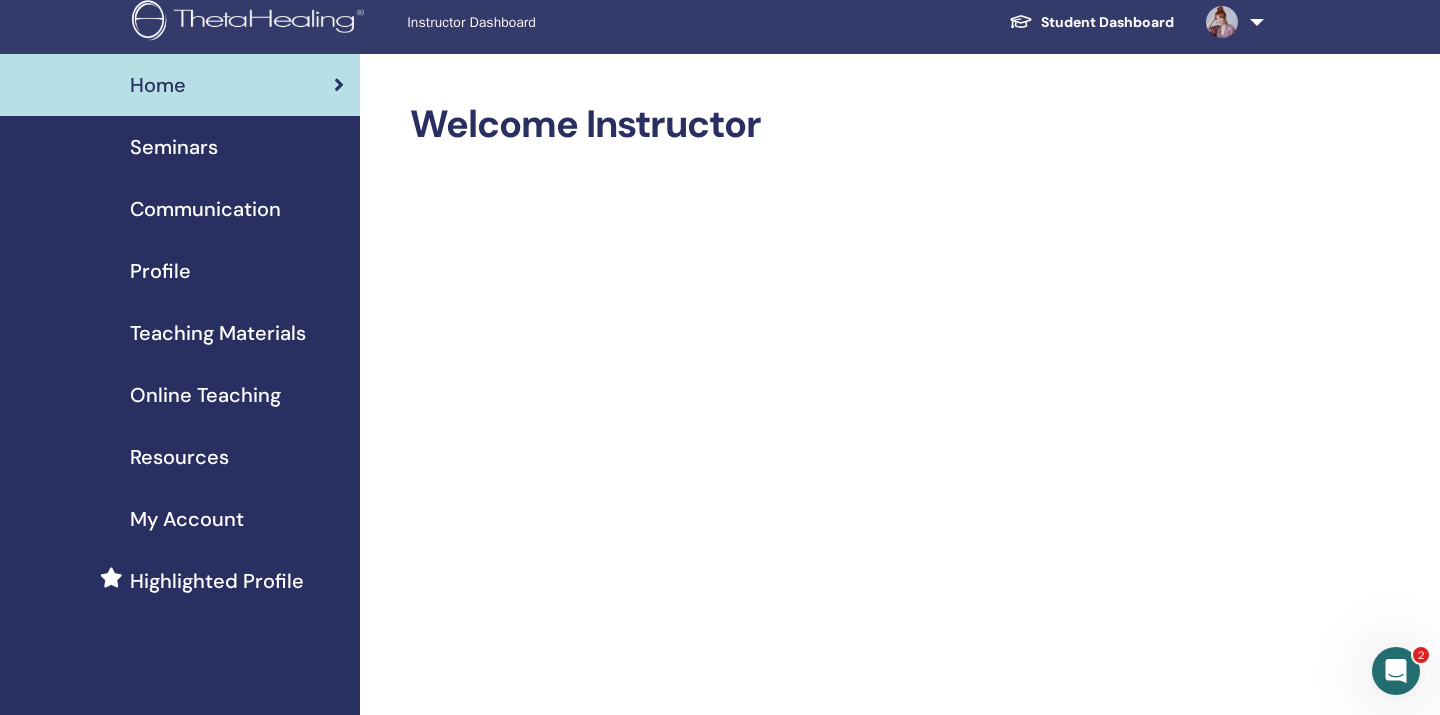 click on "My Account" at bounding box center (187, 519) 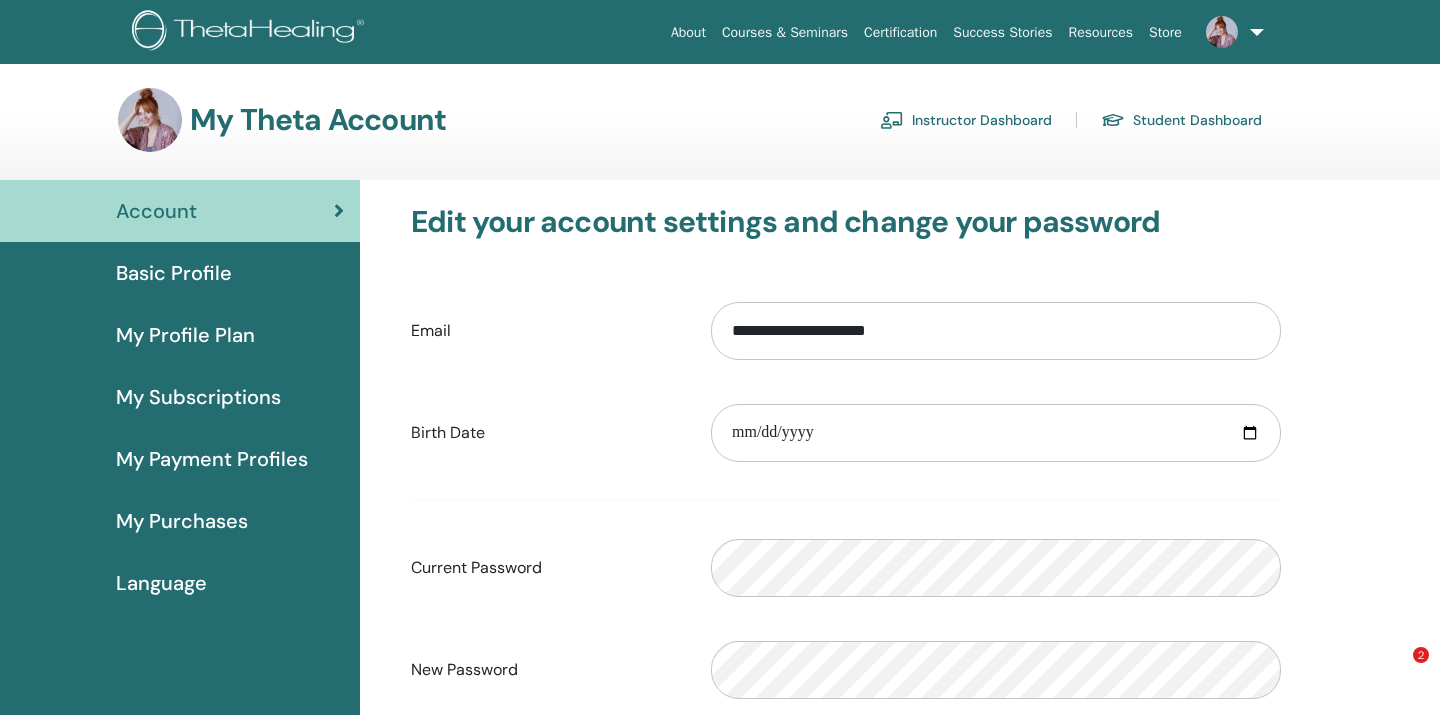 scroll, scrollTop: 222, scrollLeft: 0, axis: vertical 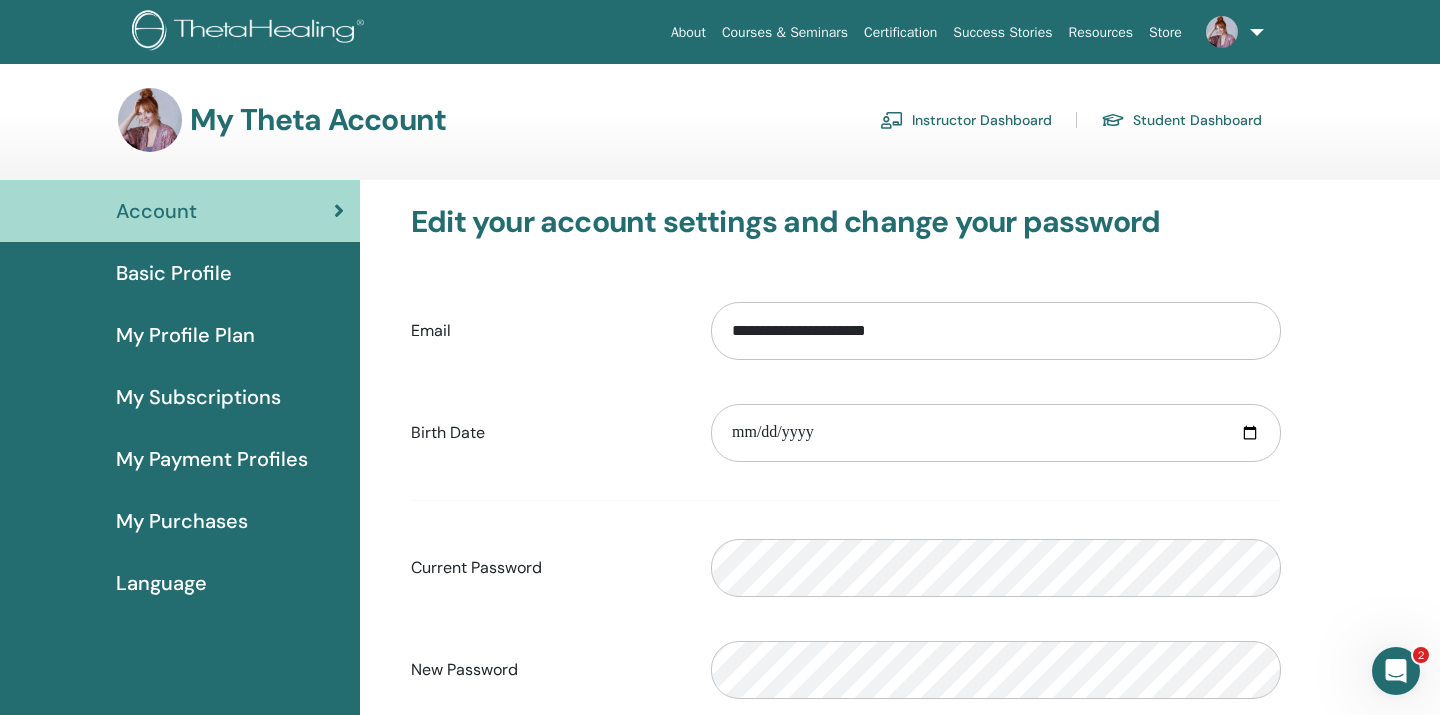 click on "Basic Profile" at bounding box center [180, 273] 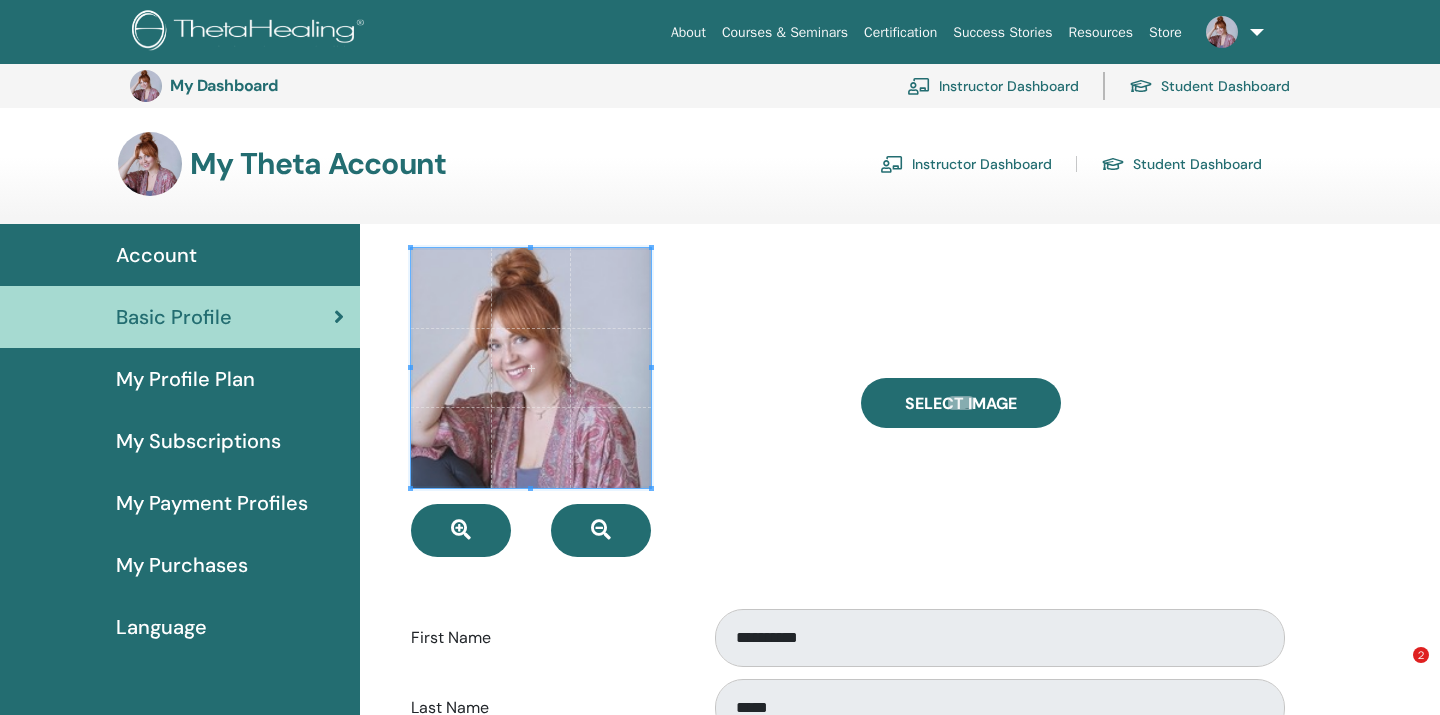 scroll, scrollTop: 280, scrollLeft: 0, axis: vertical 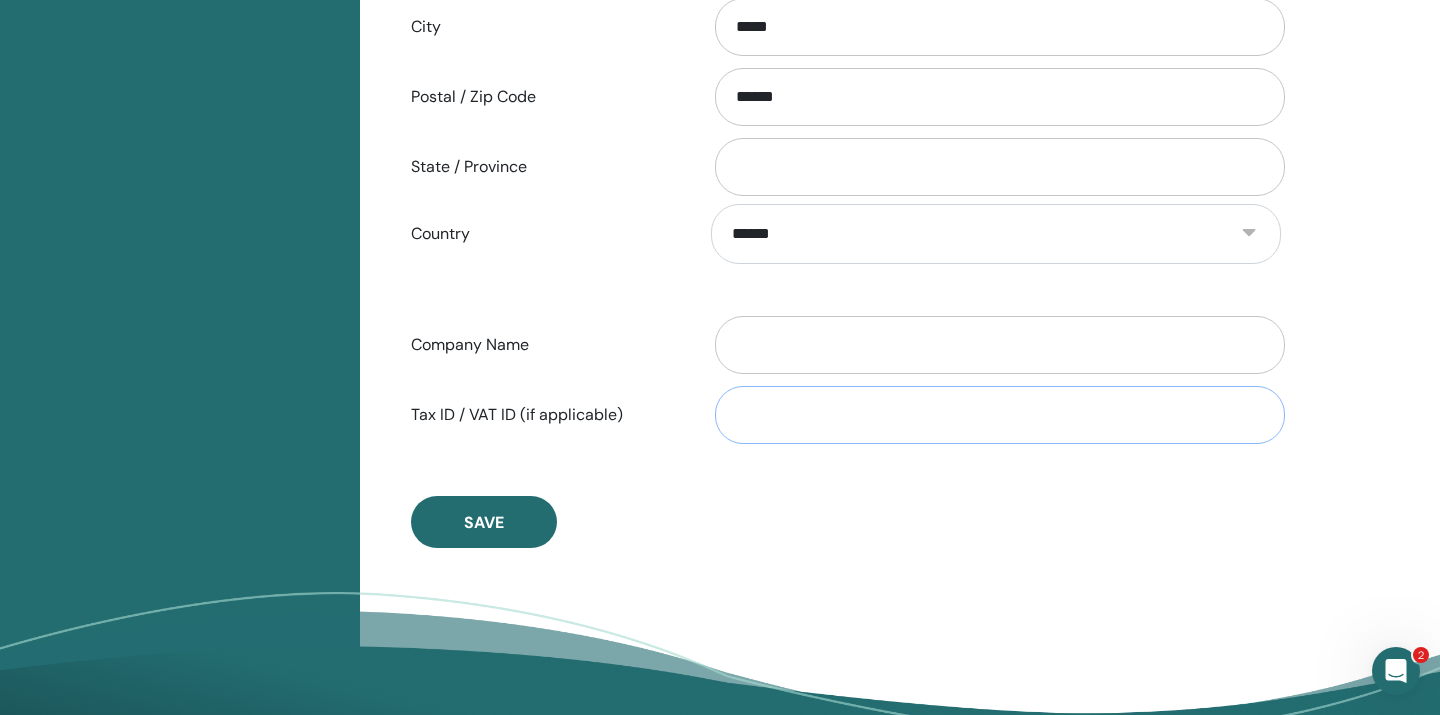click on "Tax ID / VAT ID (if applicable)" at bounding box center [1000, 415] 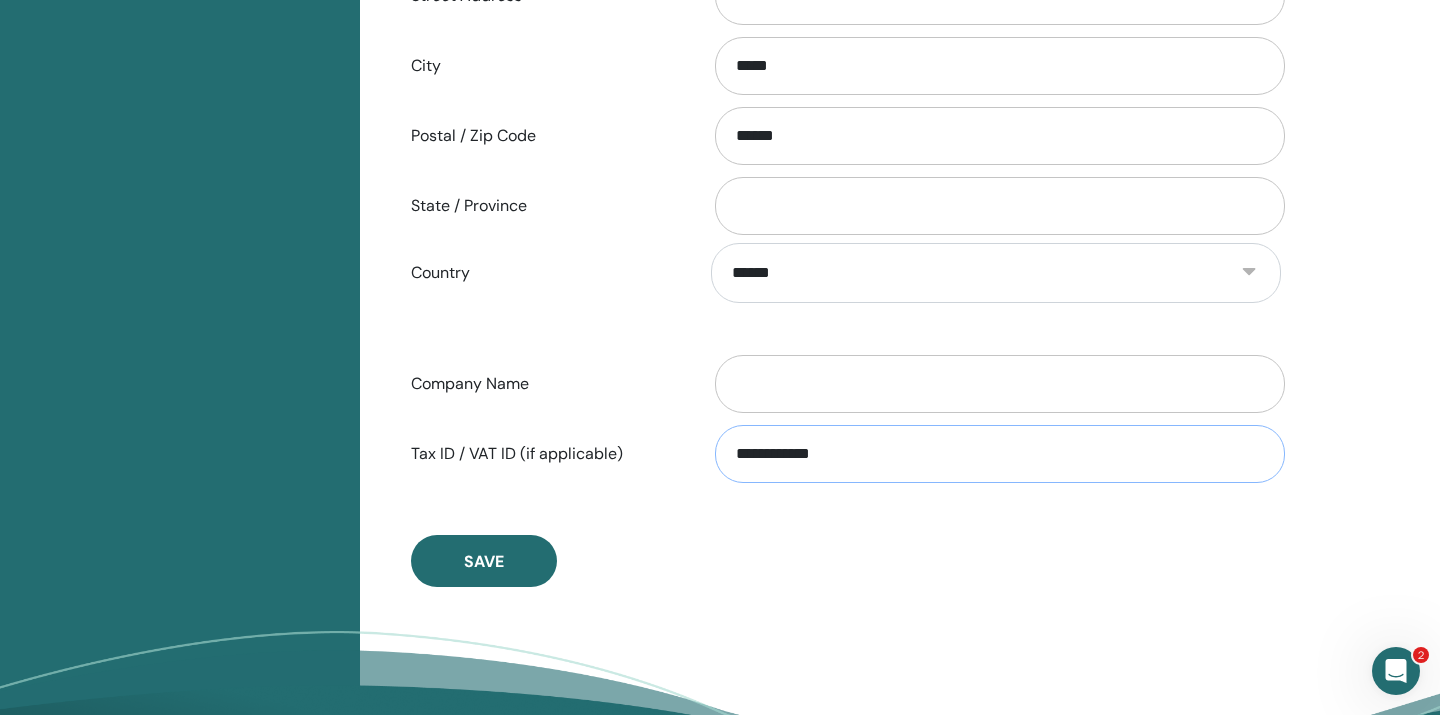 scroll, scrollTop: 816, scrollLeft: 0, axis: vertical 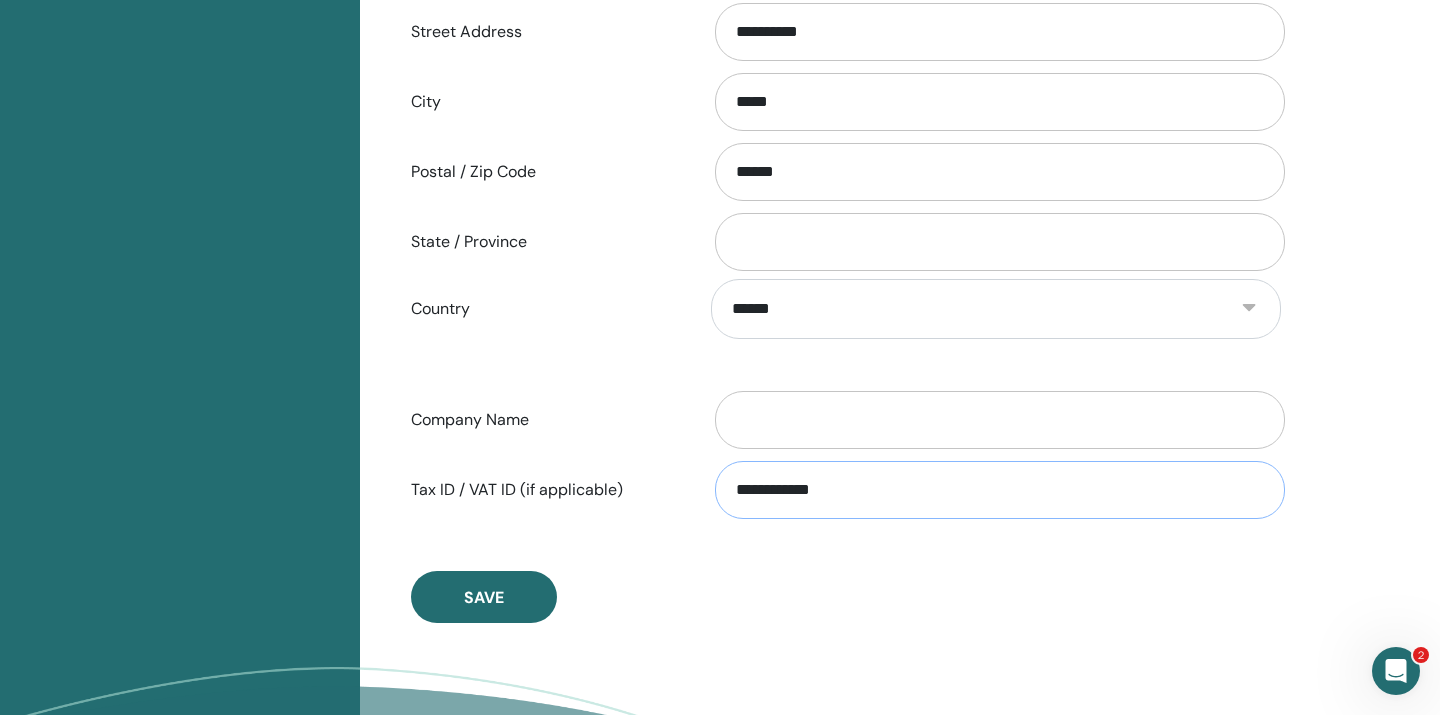 type on "**********" 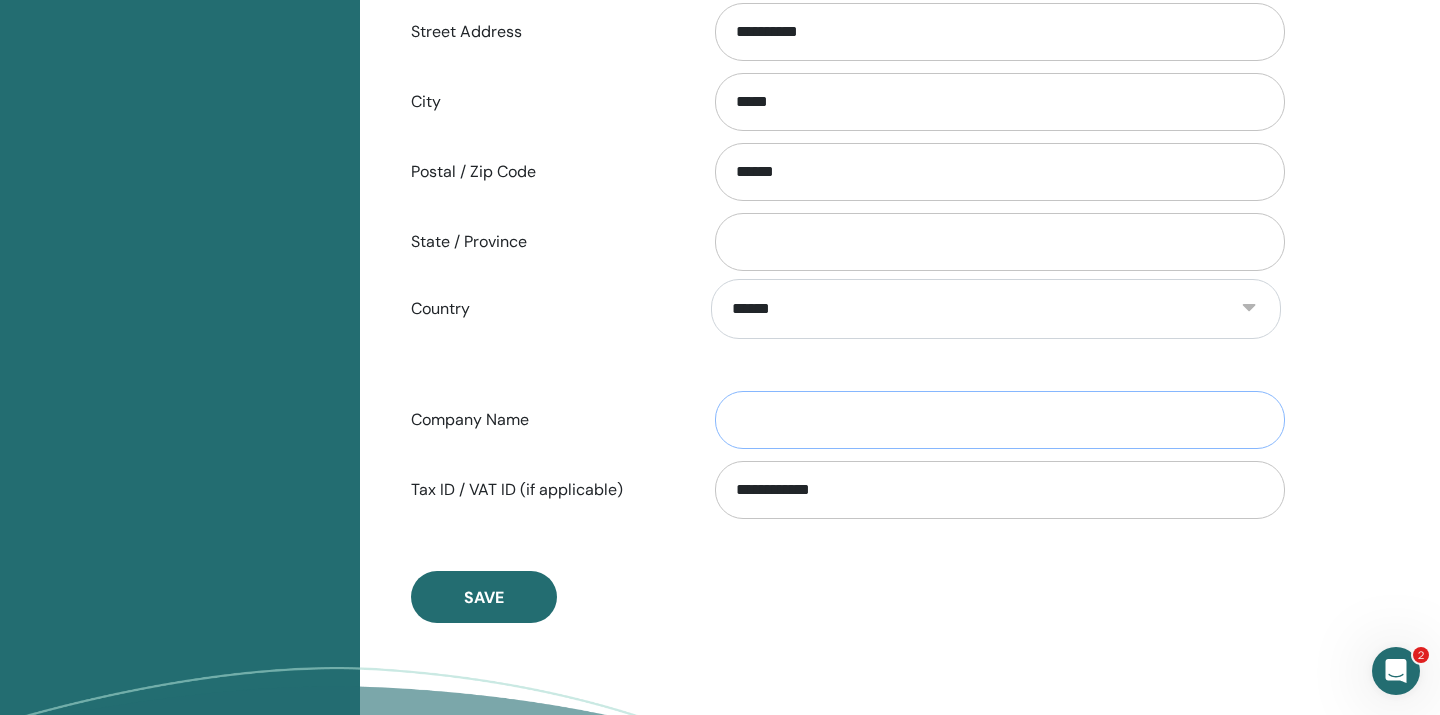 paste on "**********" 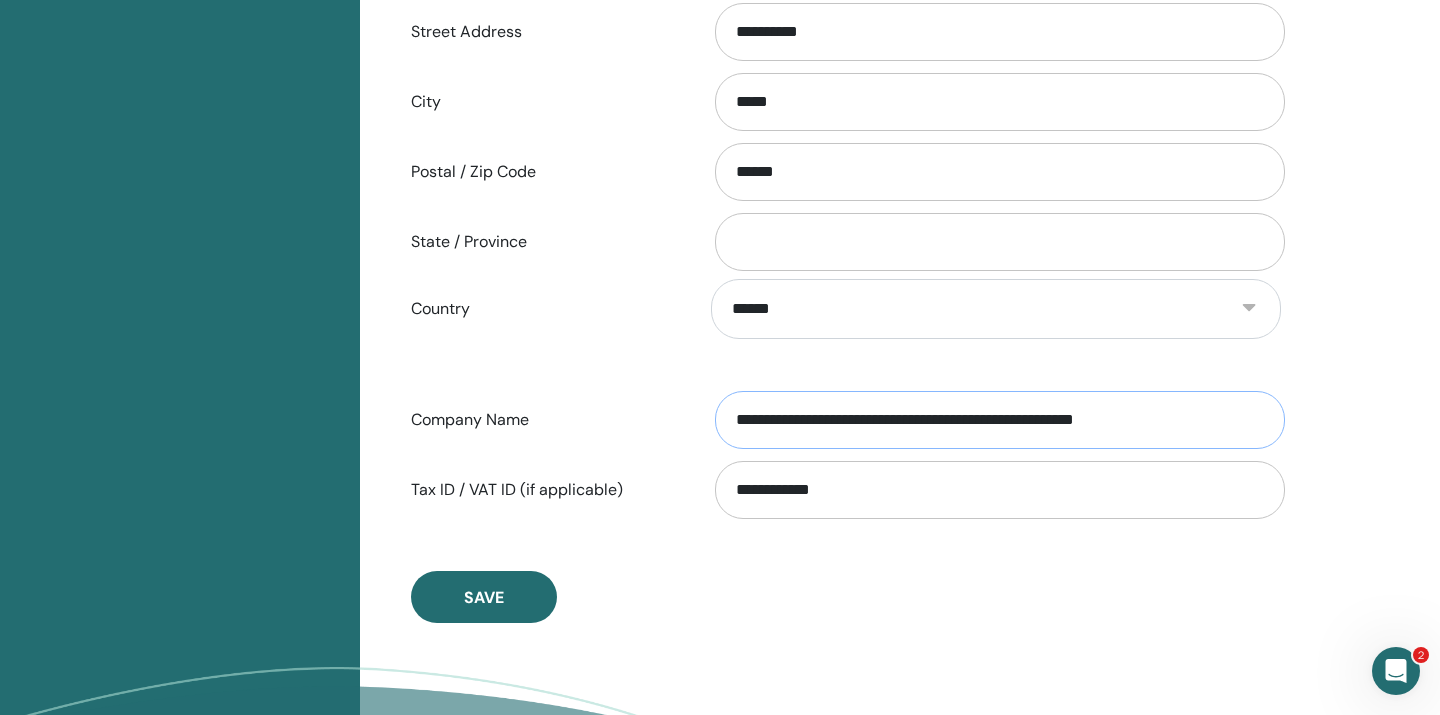 drag, startPoint x: 973, startPoint y: 428, endPoint x: 1439, endPoint y: 351, distance: 472.31876 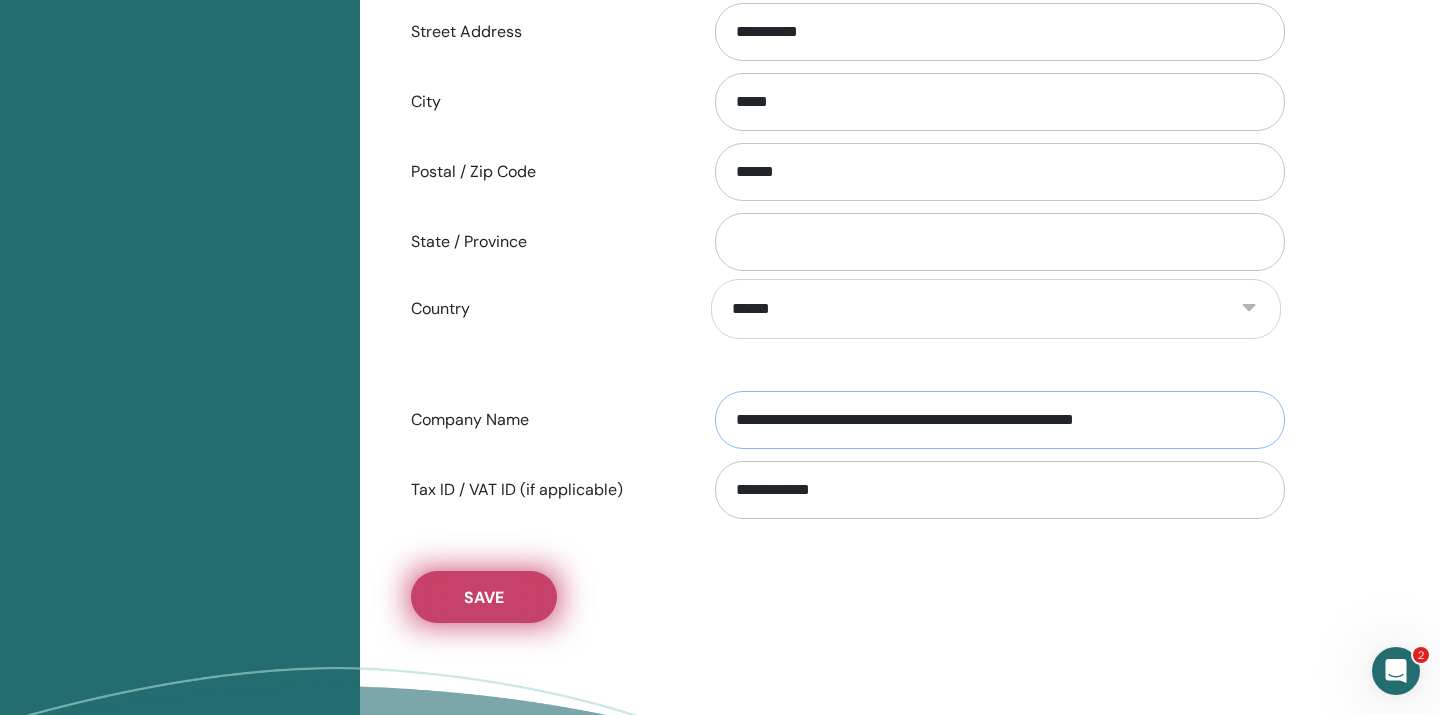 type on "**********" 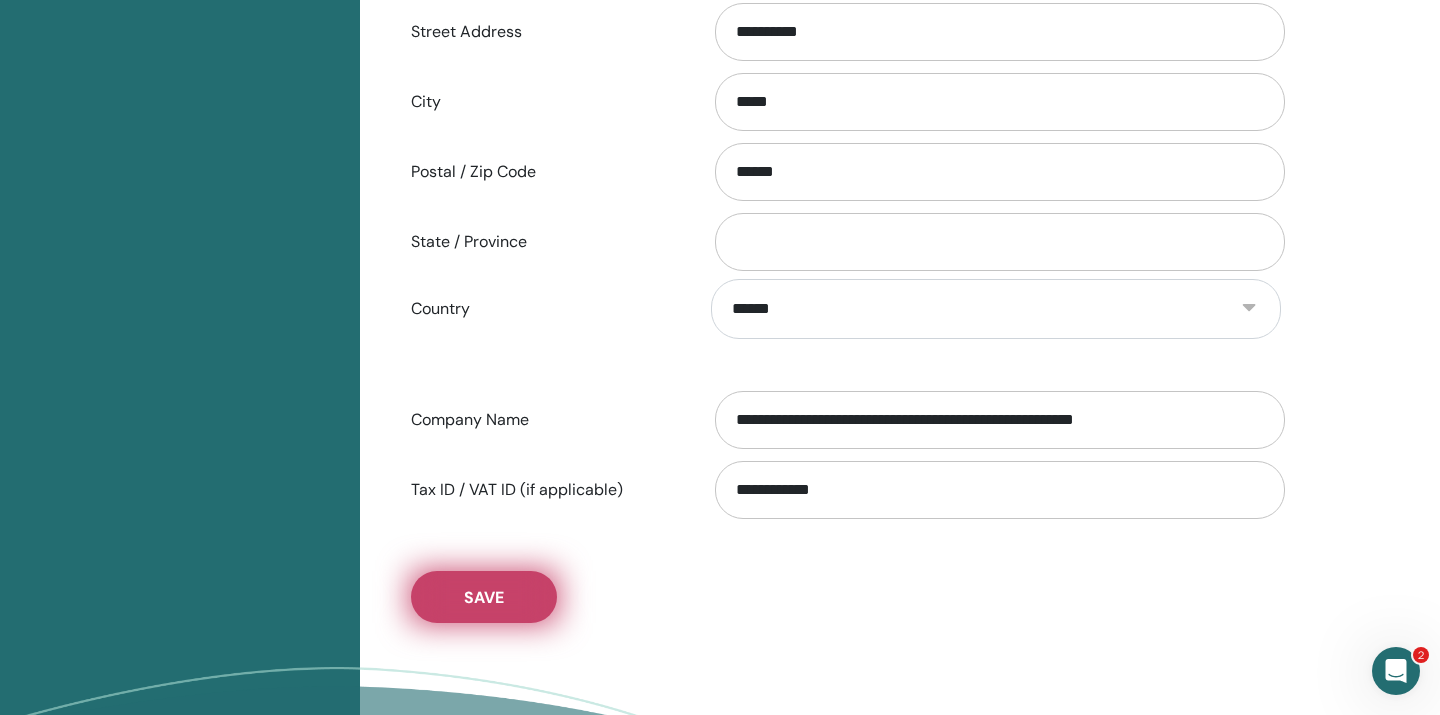 click on "Save" at bounding box center [484, 597] 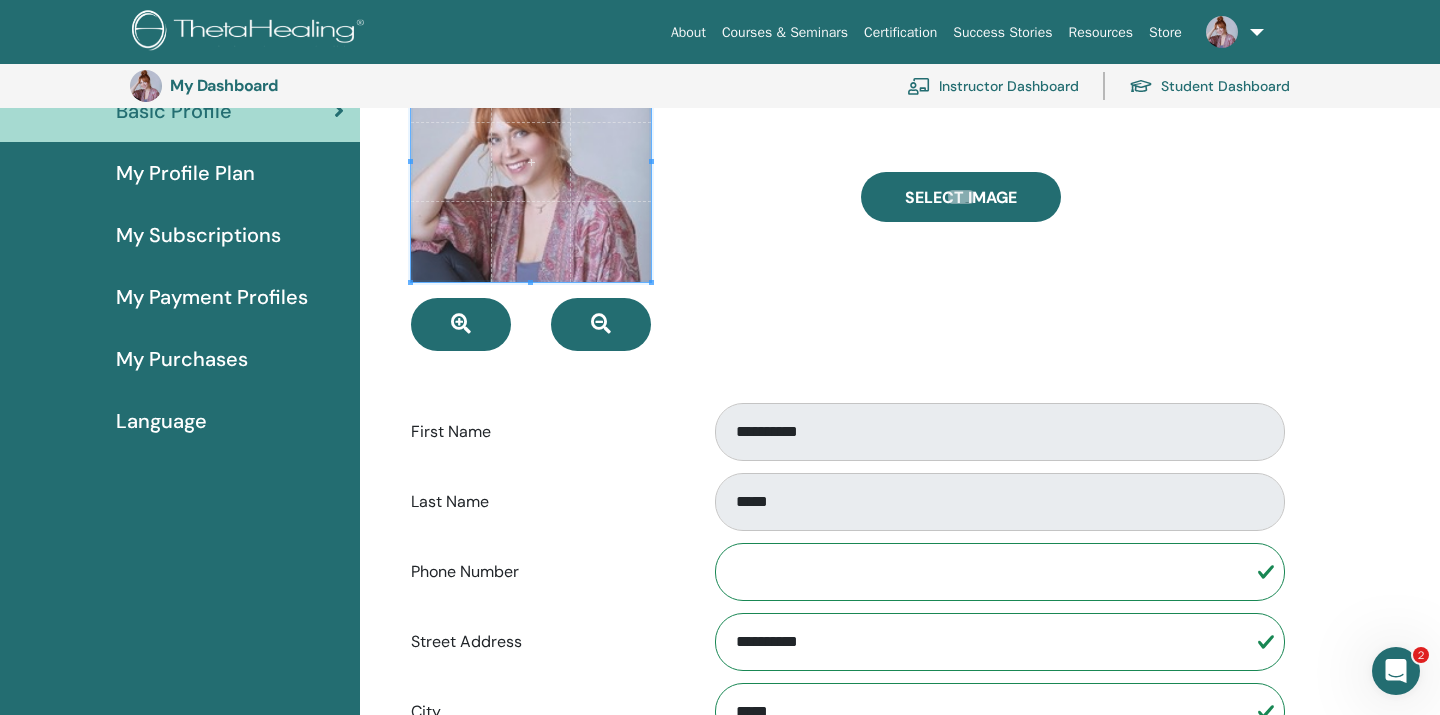 scroll, scrollTop: 143, scrollLeft: 0, axis: vertical 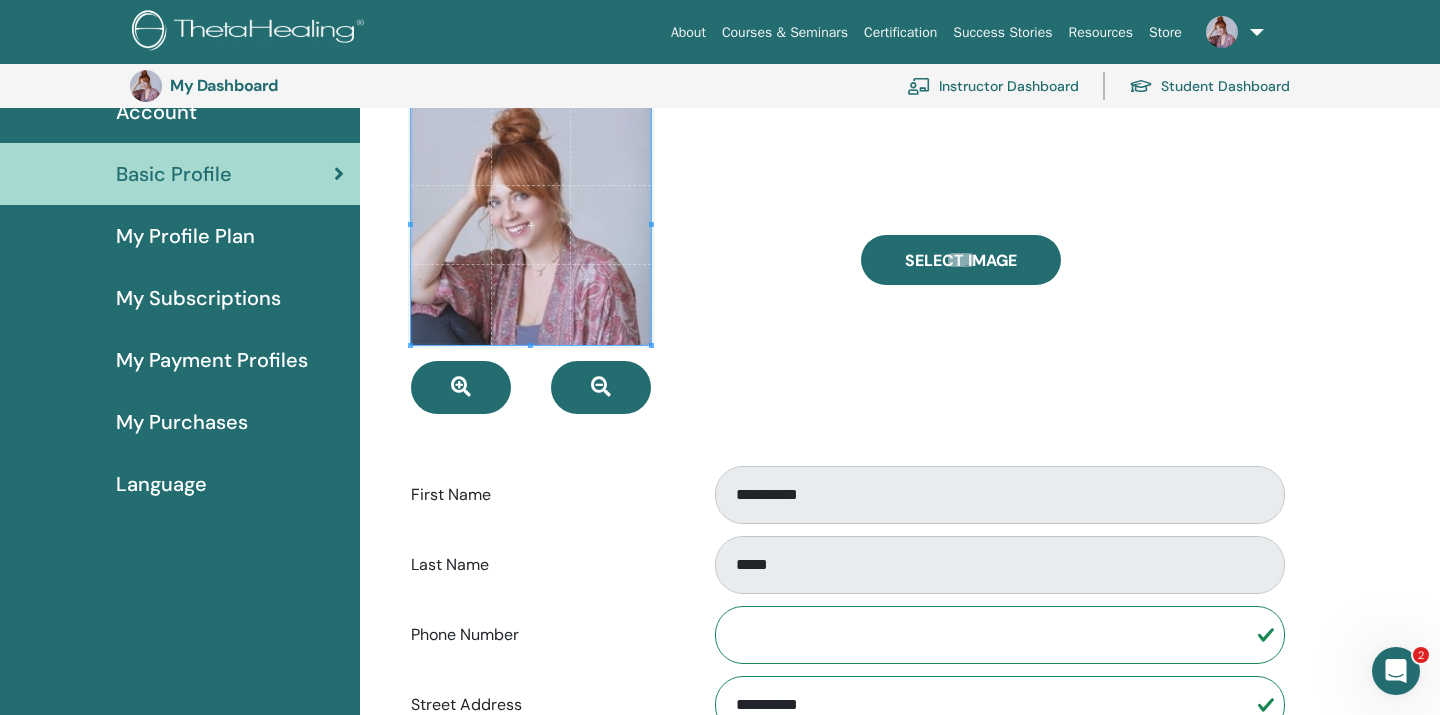 click on "My Payment Profiles" at bounding box center [212, 360] 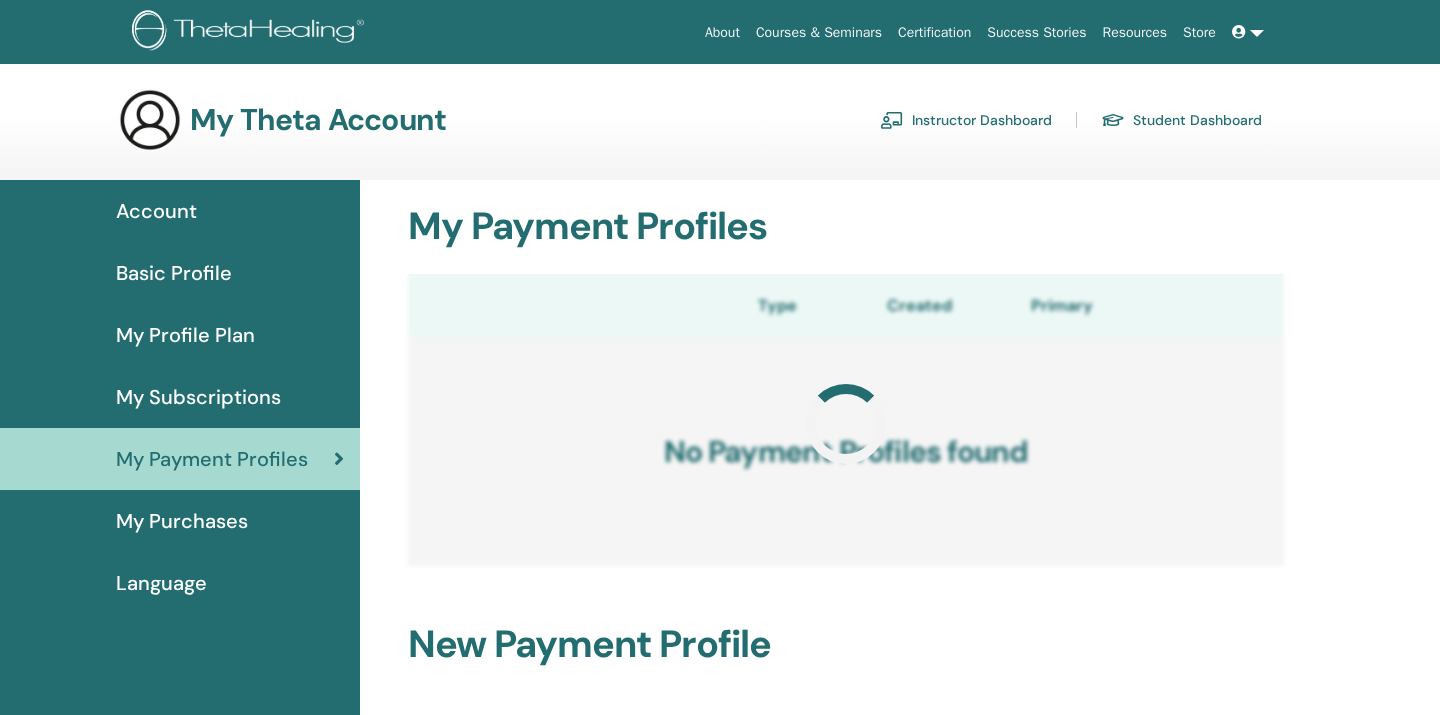 scroll, scrollTop: 0, scrollLeft: 0, axis: both 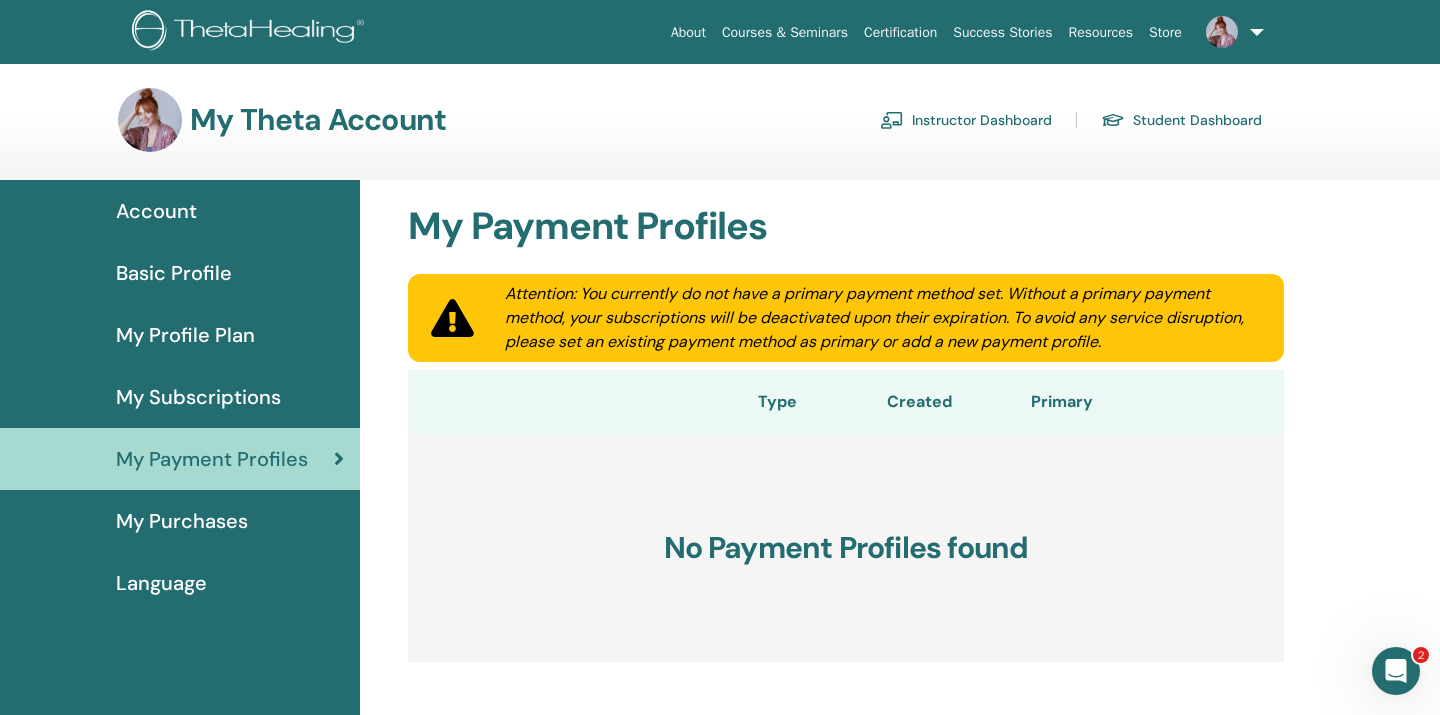 click on "Account" at bounding box center (156, 211) 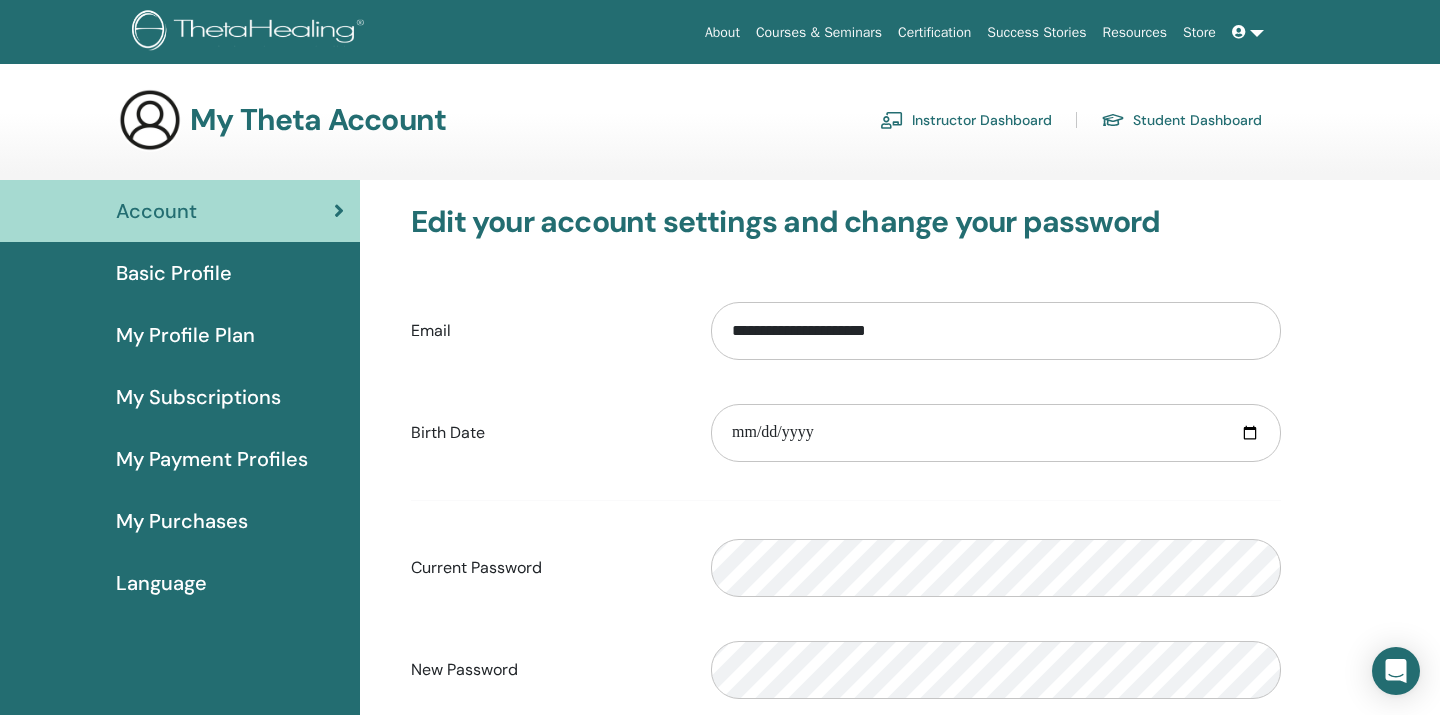scroll, scrollTop: 0, scrollLeft: 0, axis: both 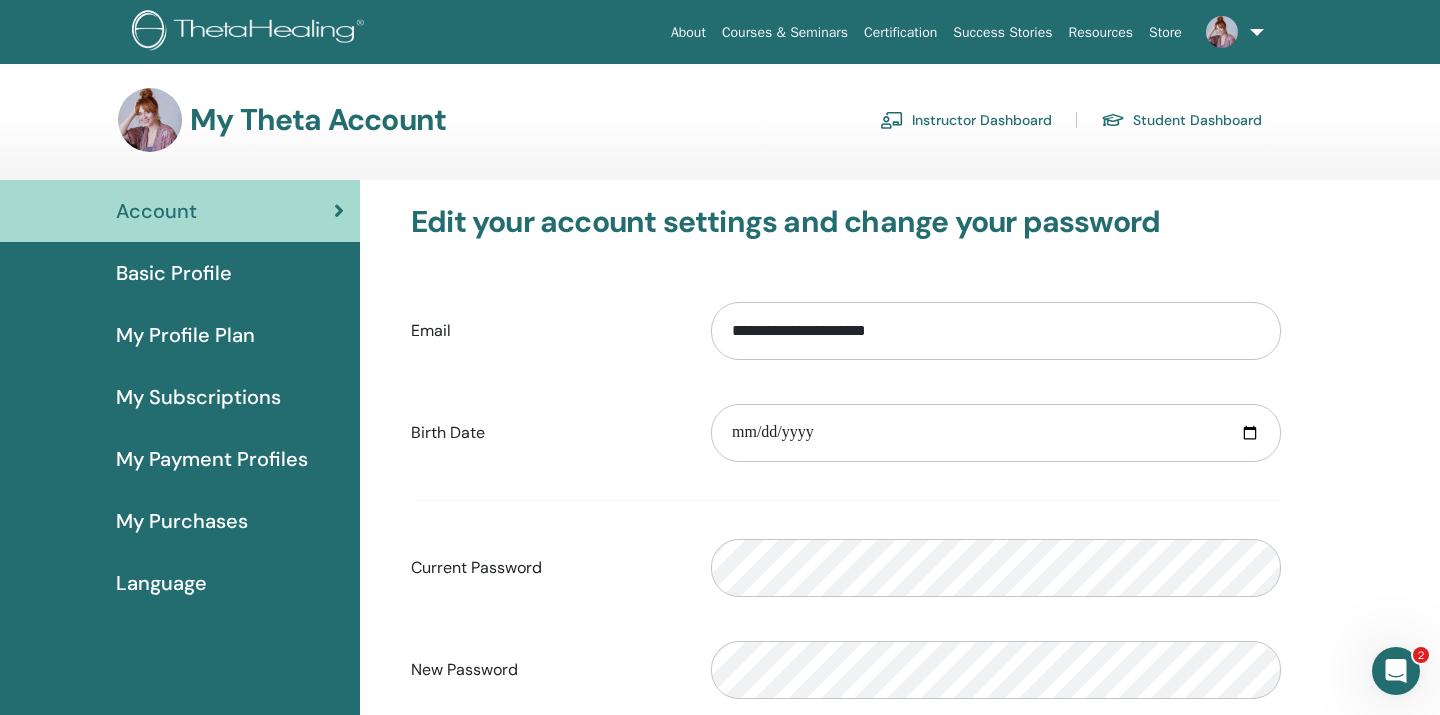 click at bounding box center [1231, 32] 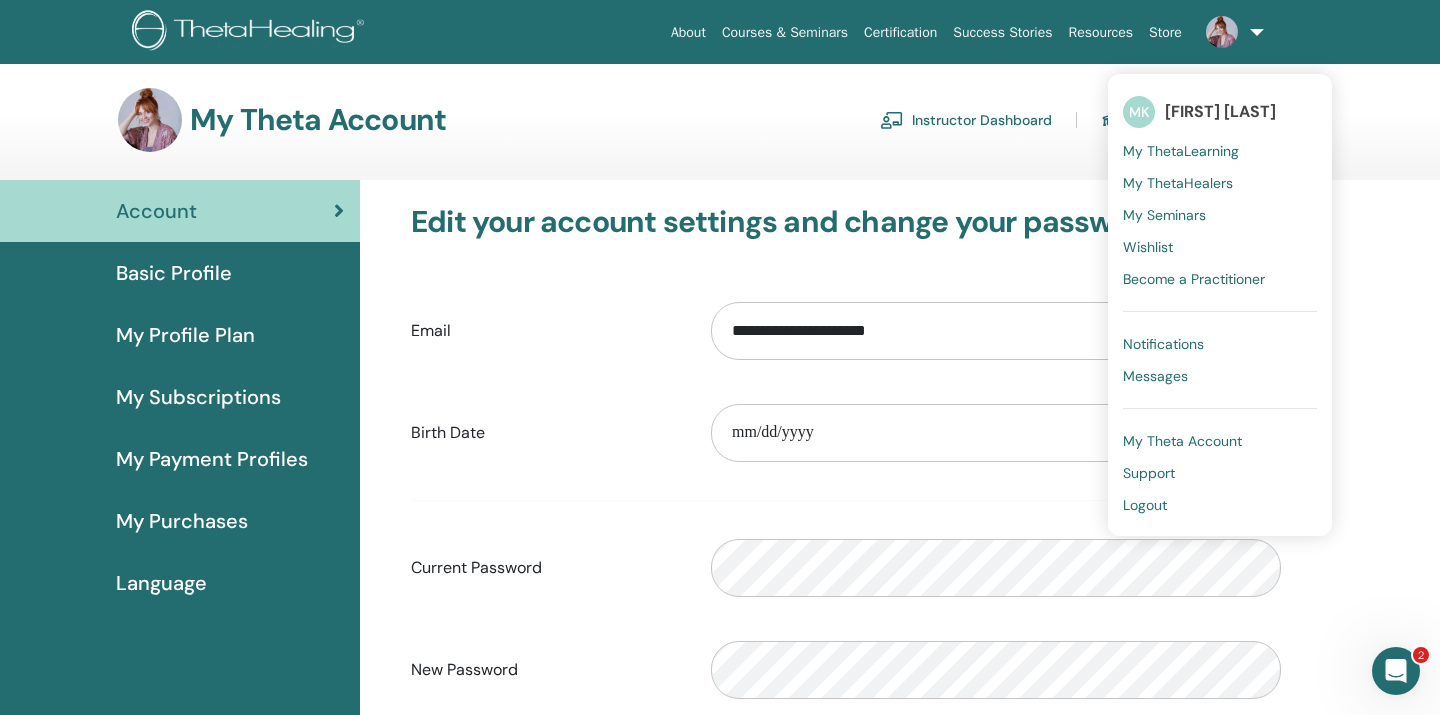 click on "My Theta Account" at bounding box center (1182, 441) 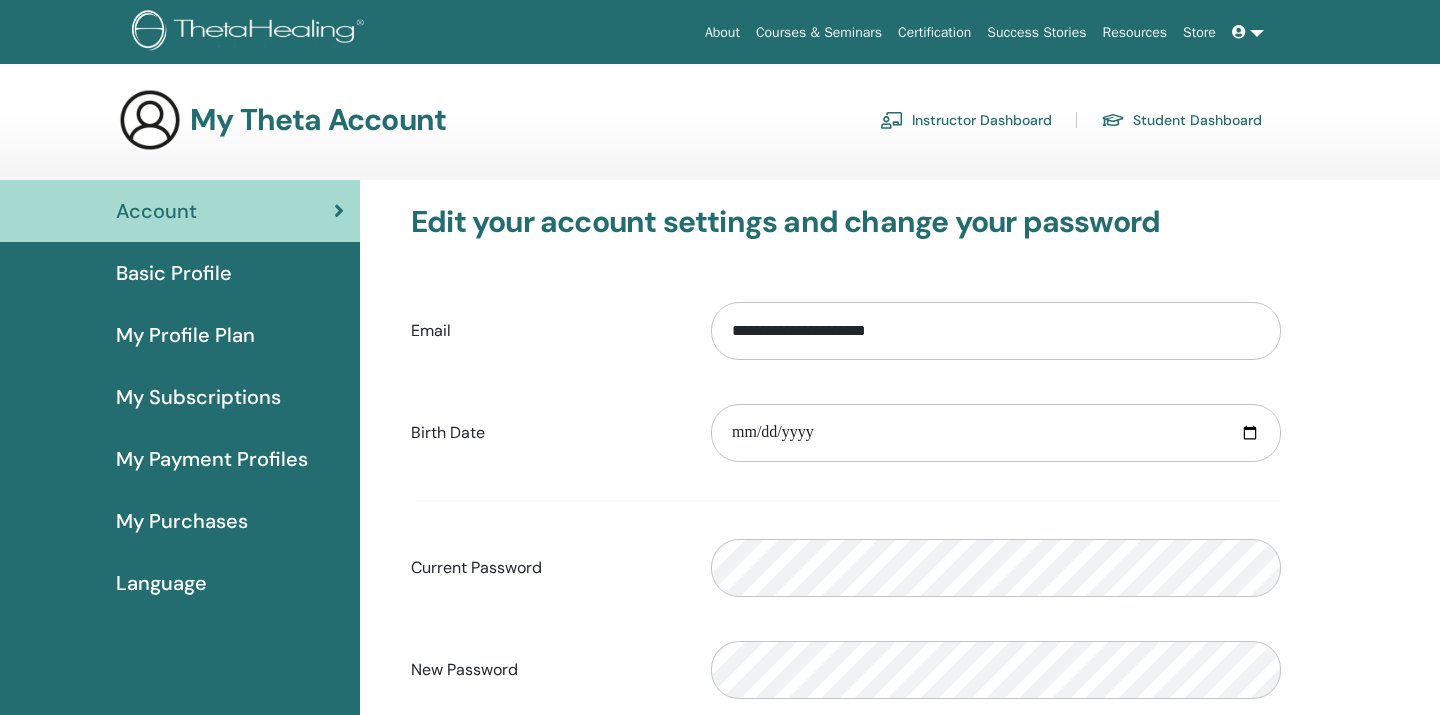 scroll, scrollTop: 0, scrollLeft: 0, axis: both 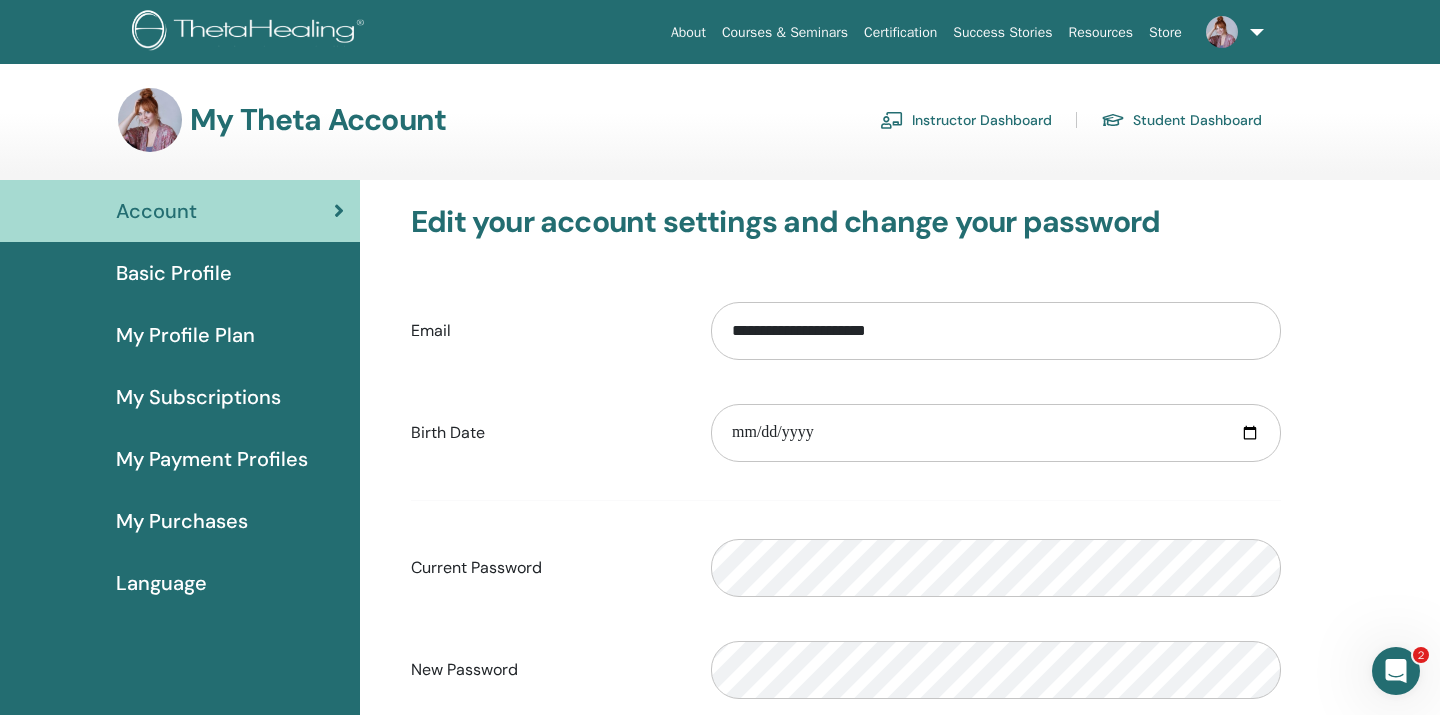 click on "Basic Profile" at bounding box center [174, 273] 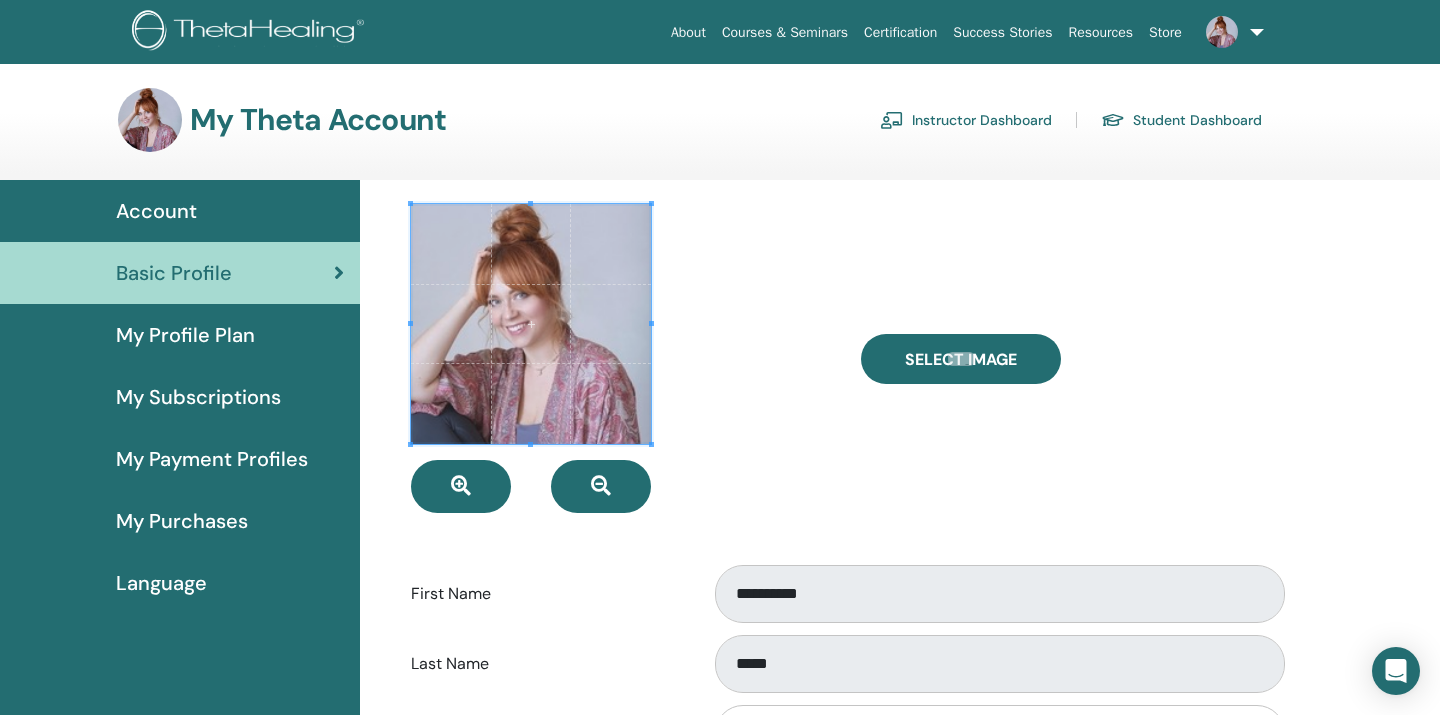 scroll, scrollTop: 0, scrollLeft: 0, axis: both 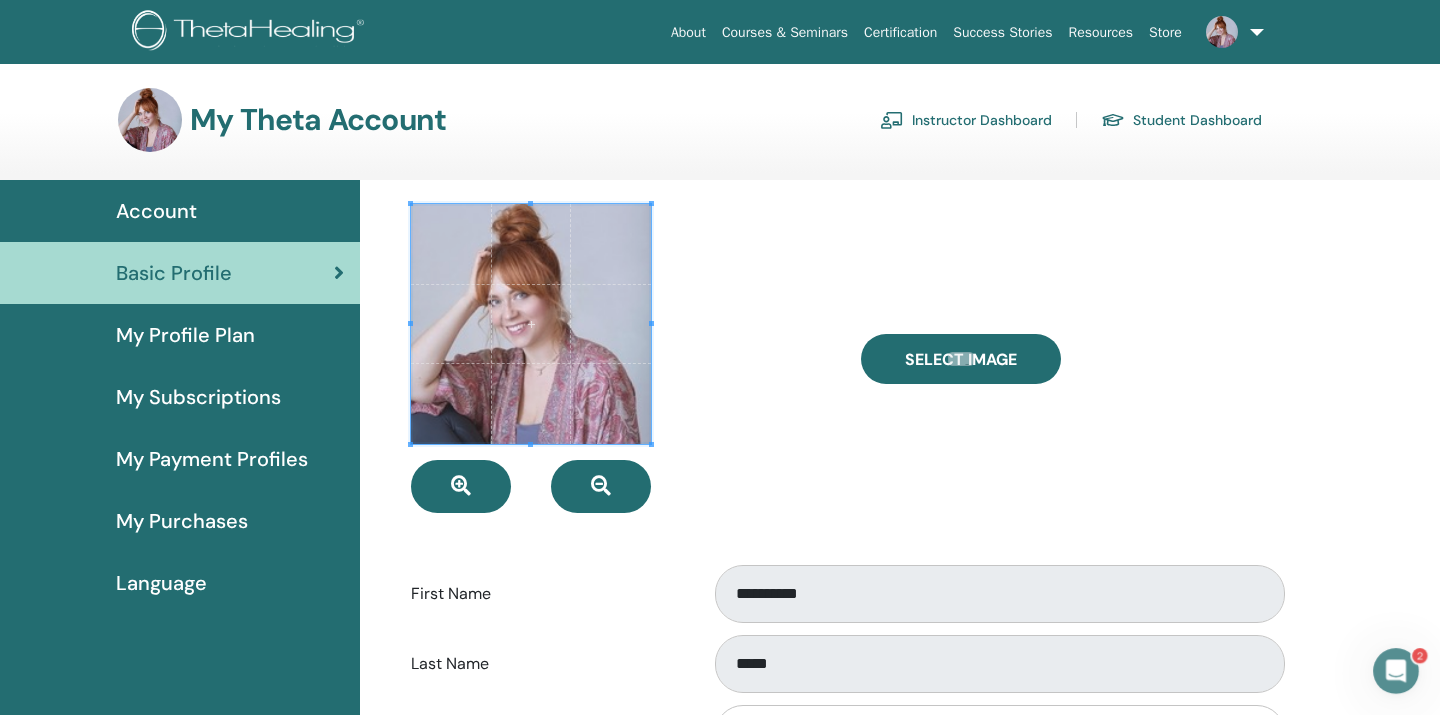 click on "Student Dashboard" at bounding box center [1181, 120] 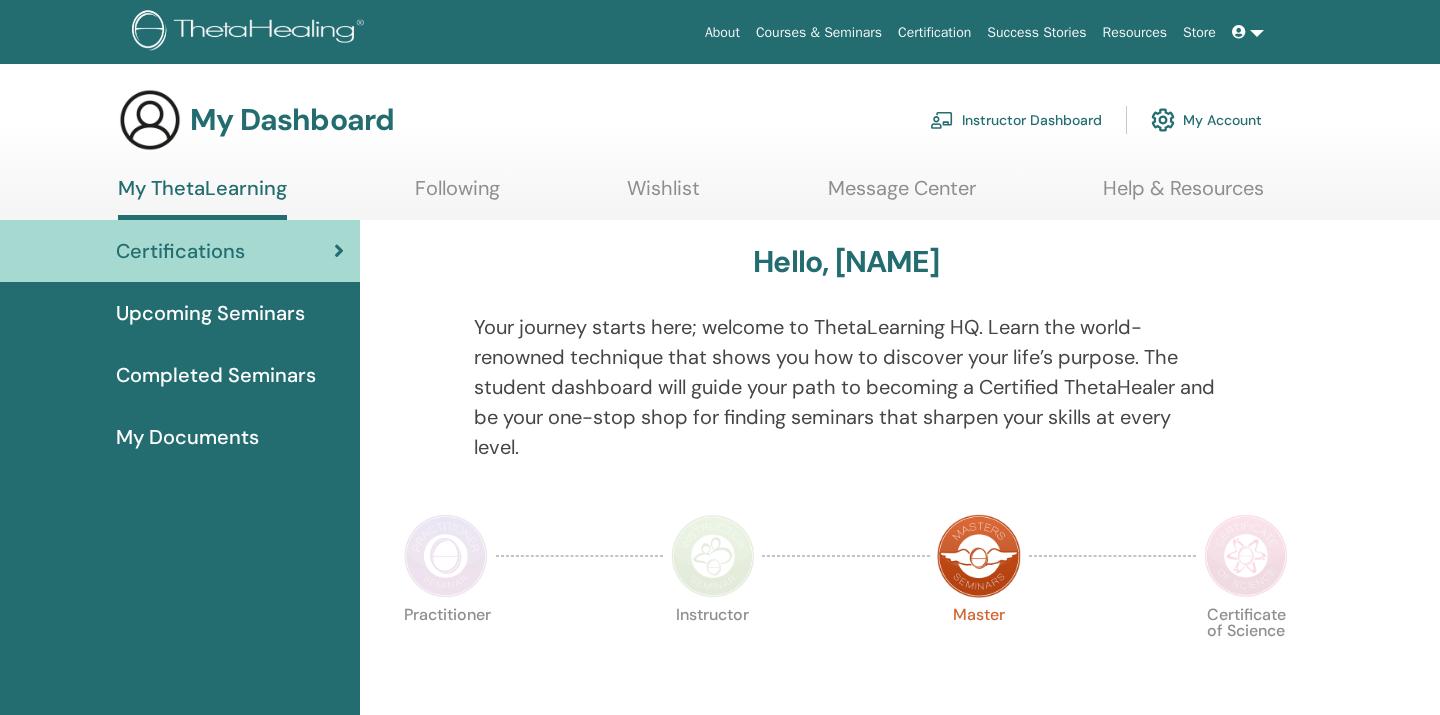 scroll, scrollTop: 0, scrollLeft: 0, axis: both 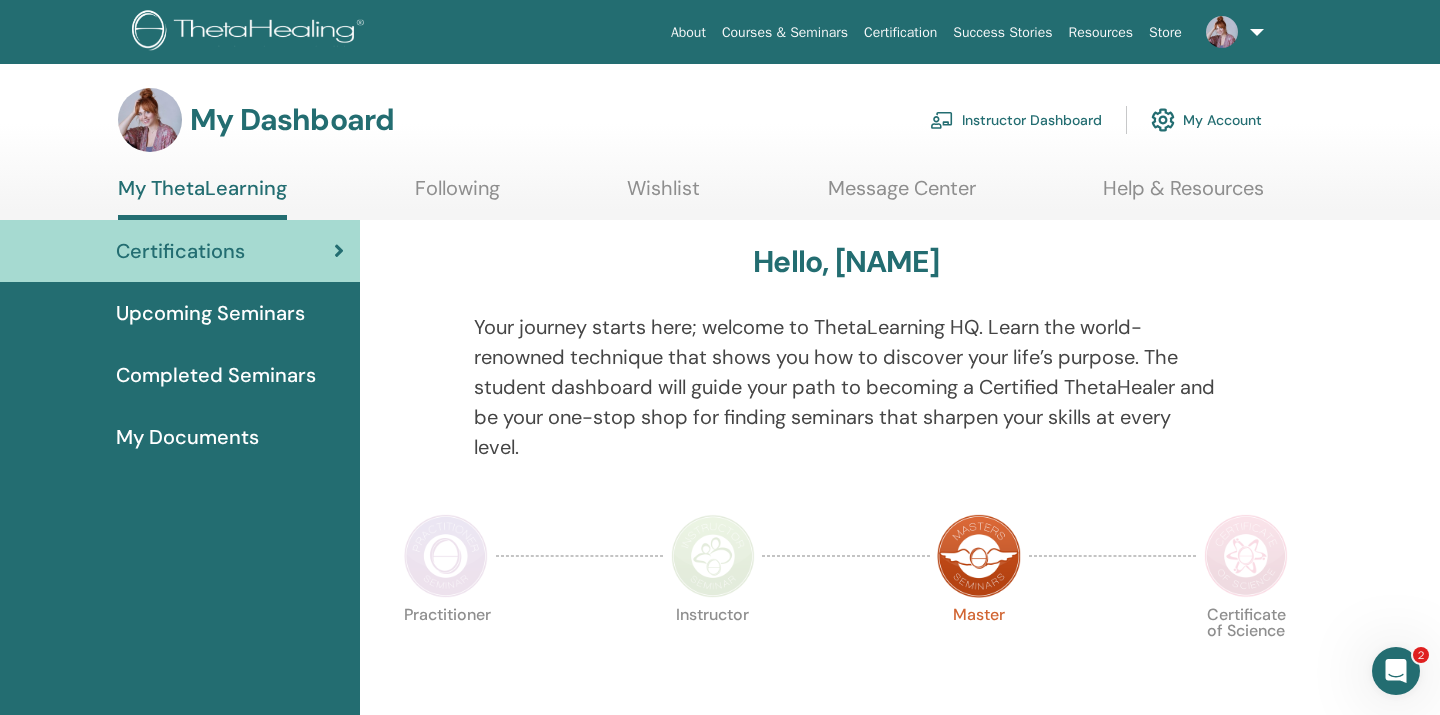 click on "Wishlist" at bounding box center (663, 195) 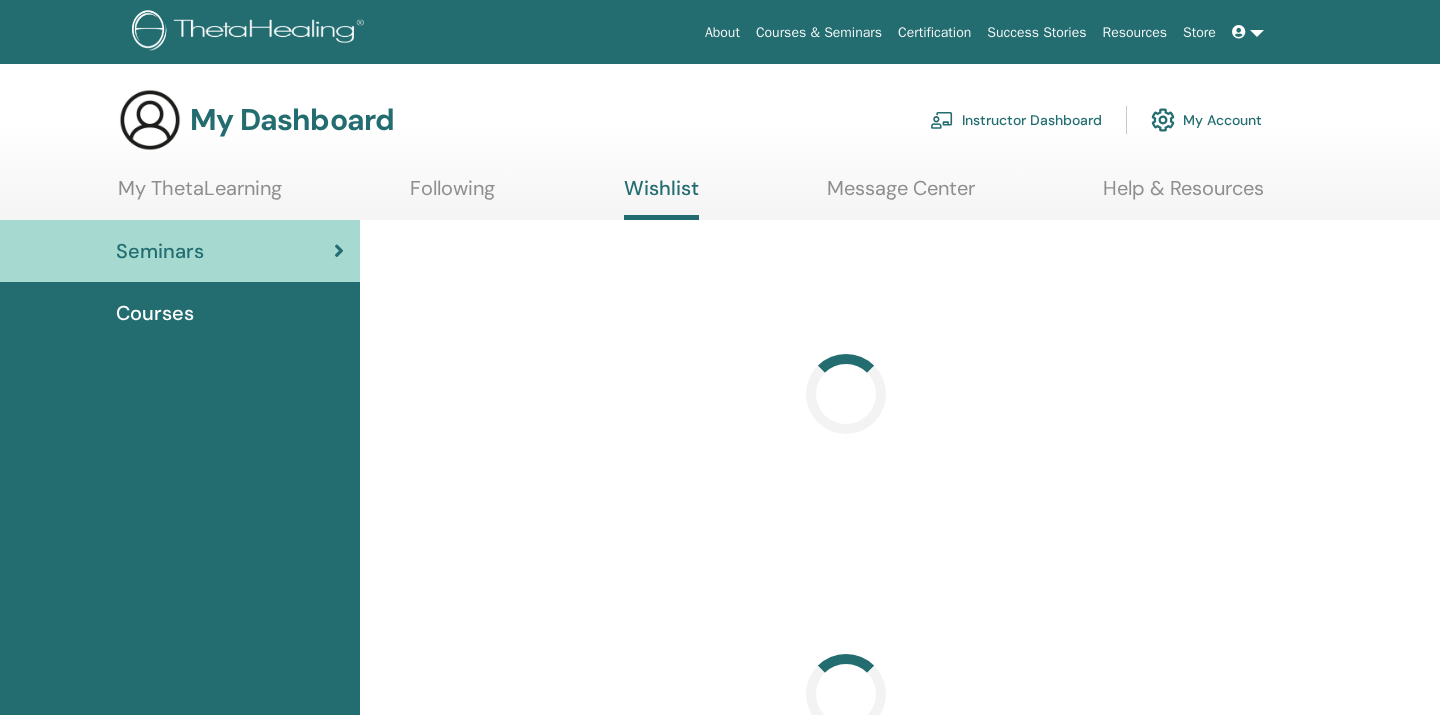 scroll, scrollTop: 0, scrollLeft: 0, axis: both 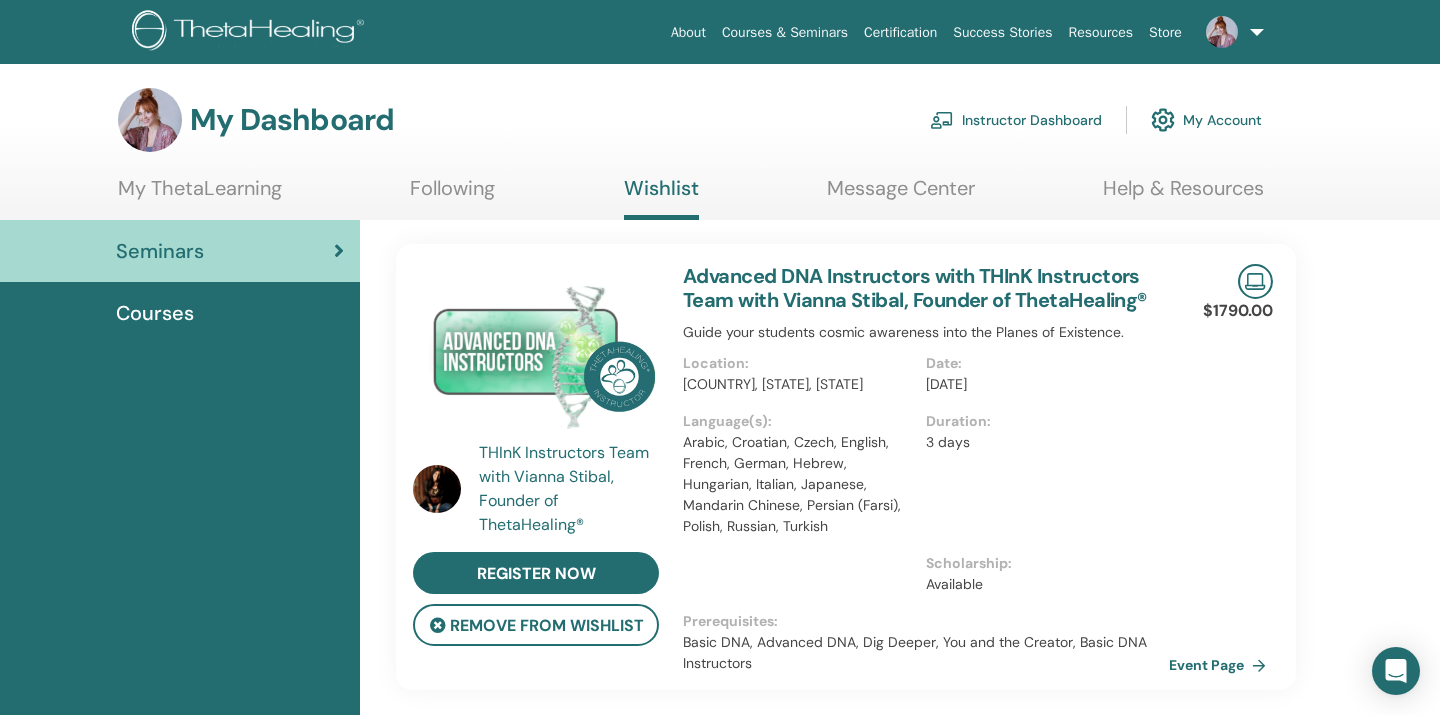 click on "Following" at bounding box center (452, 195) 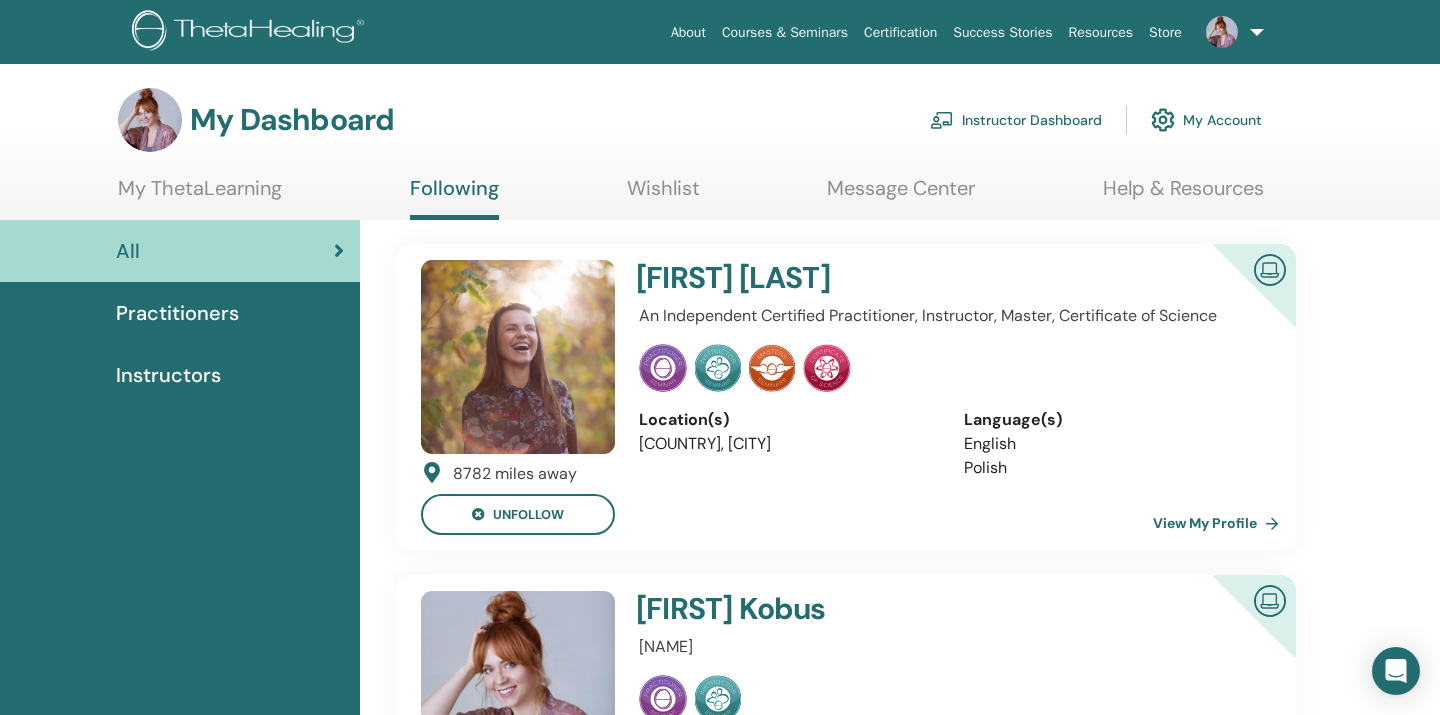 scroll, scrollTop: 0, scrollLeft: 0, axis: both 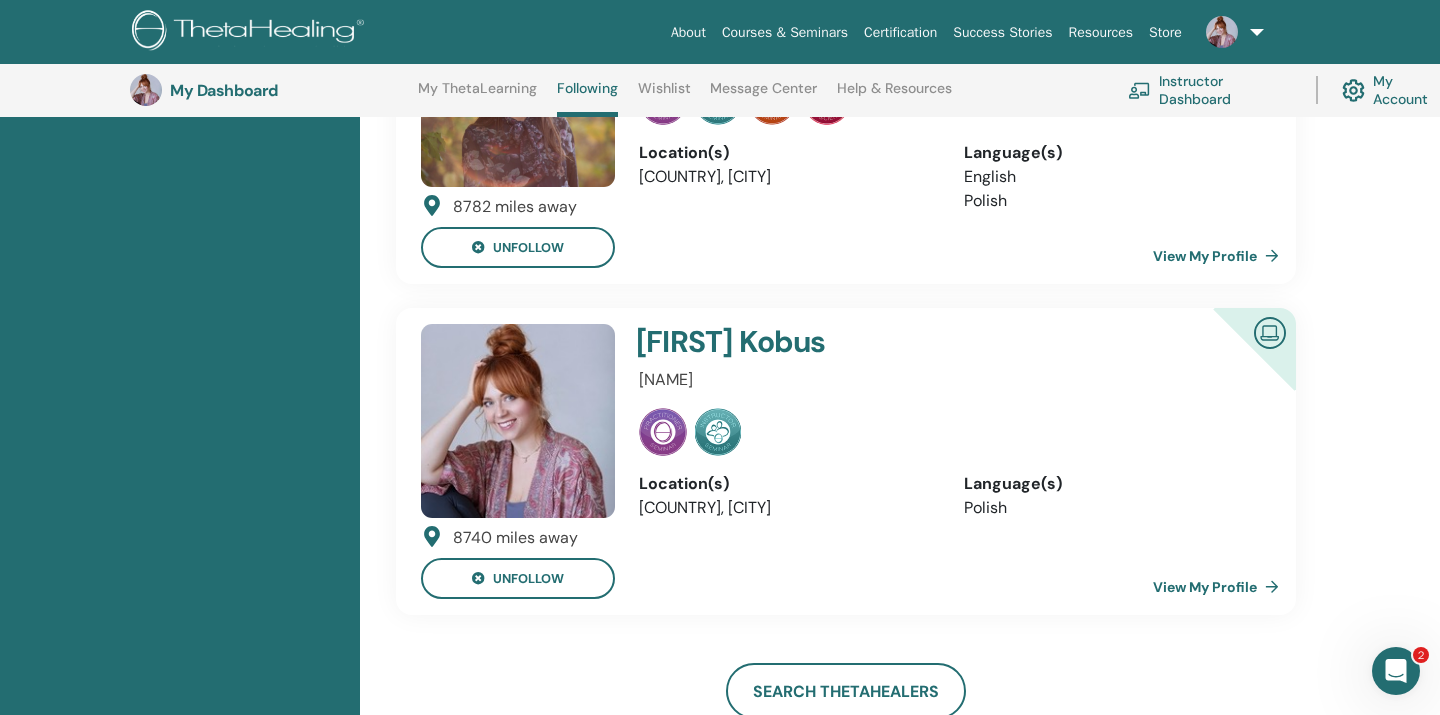 click on "View My Profile" at bounding box center (1220, 587) 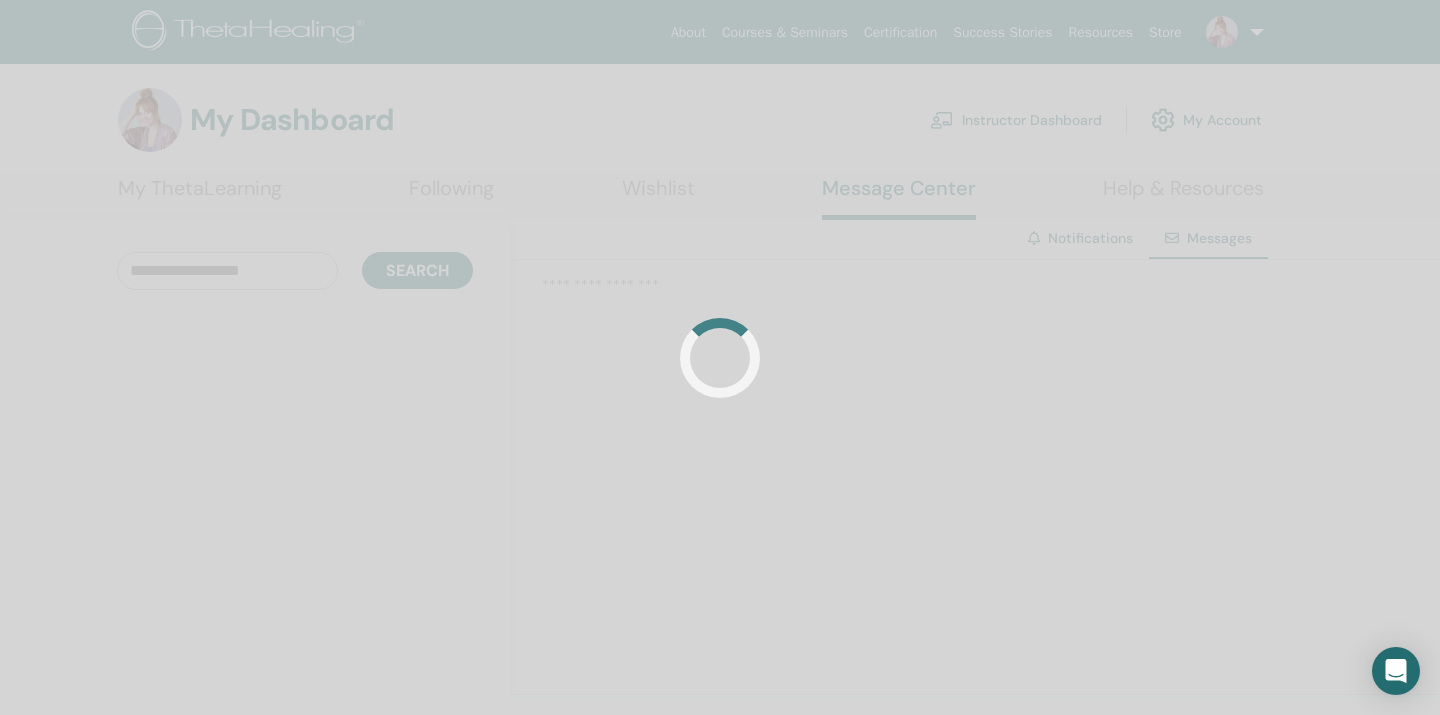 scroll, scrollTop: 0, scrollLeft: 0, axis: both 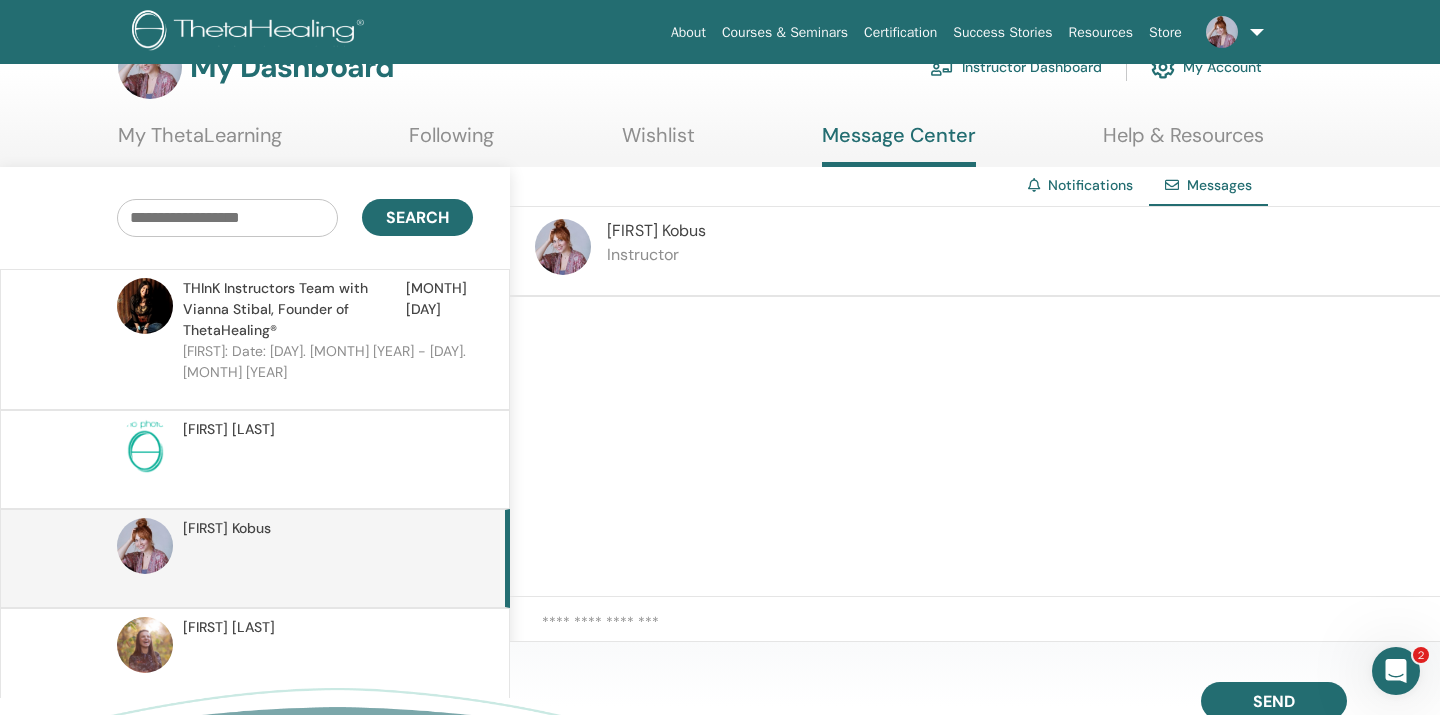 click on "THInK Instructors Team with Vianna Stibal,   Founder of ThetaHealing®" at bounding box center [294, 309] 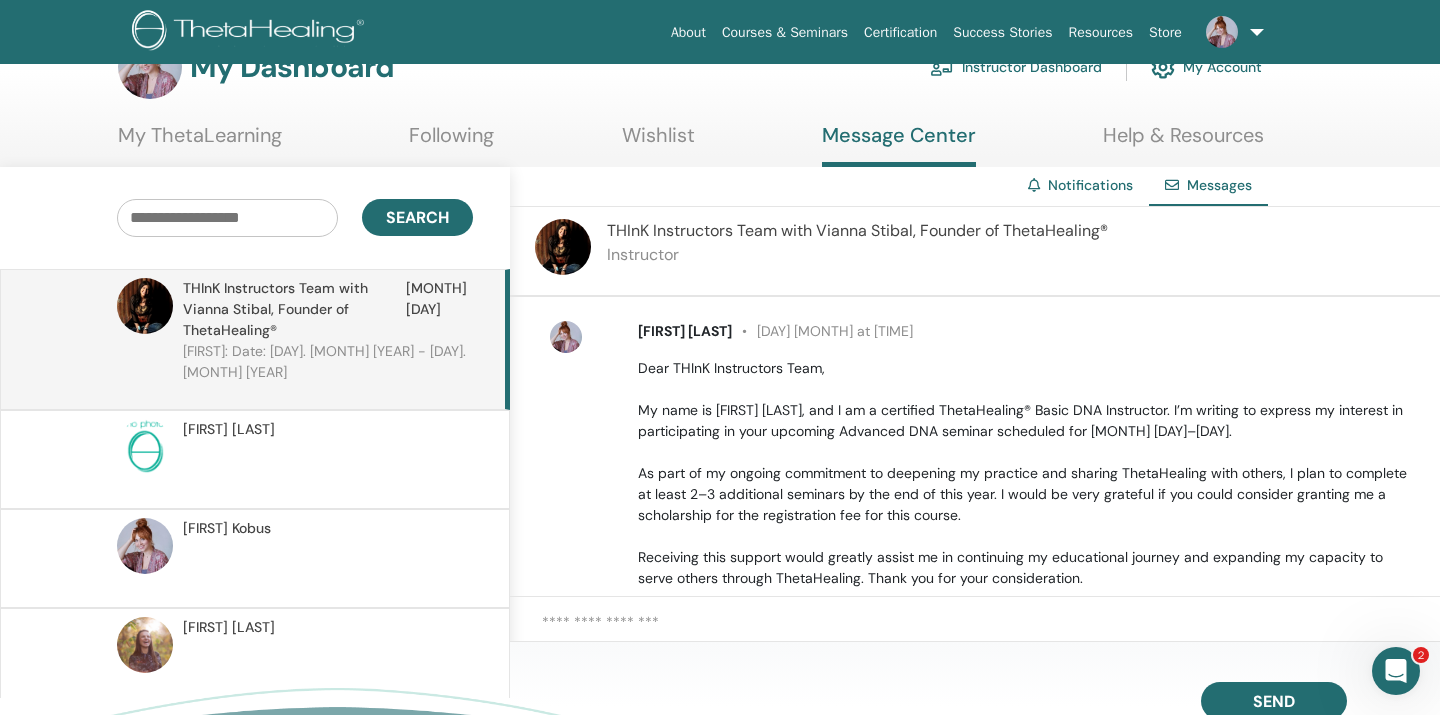 scroll, scrollTop: 0, scrollLeft: 0, axis: both 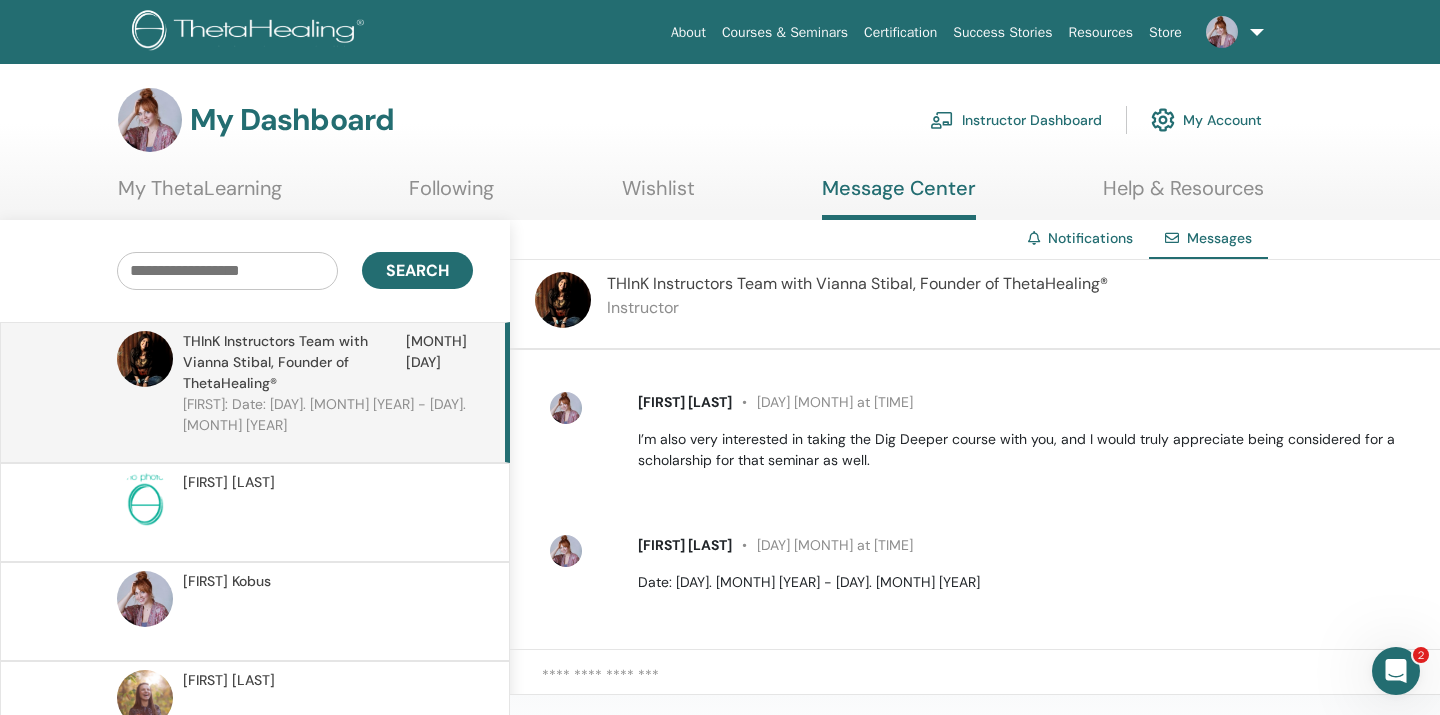 click on "My Account" at bounding box center [1206, 120] 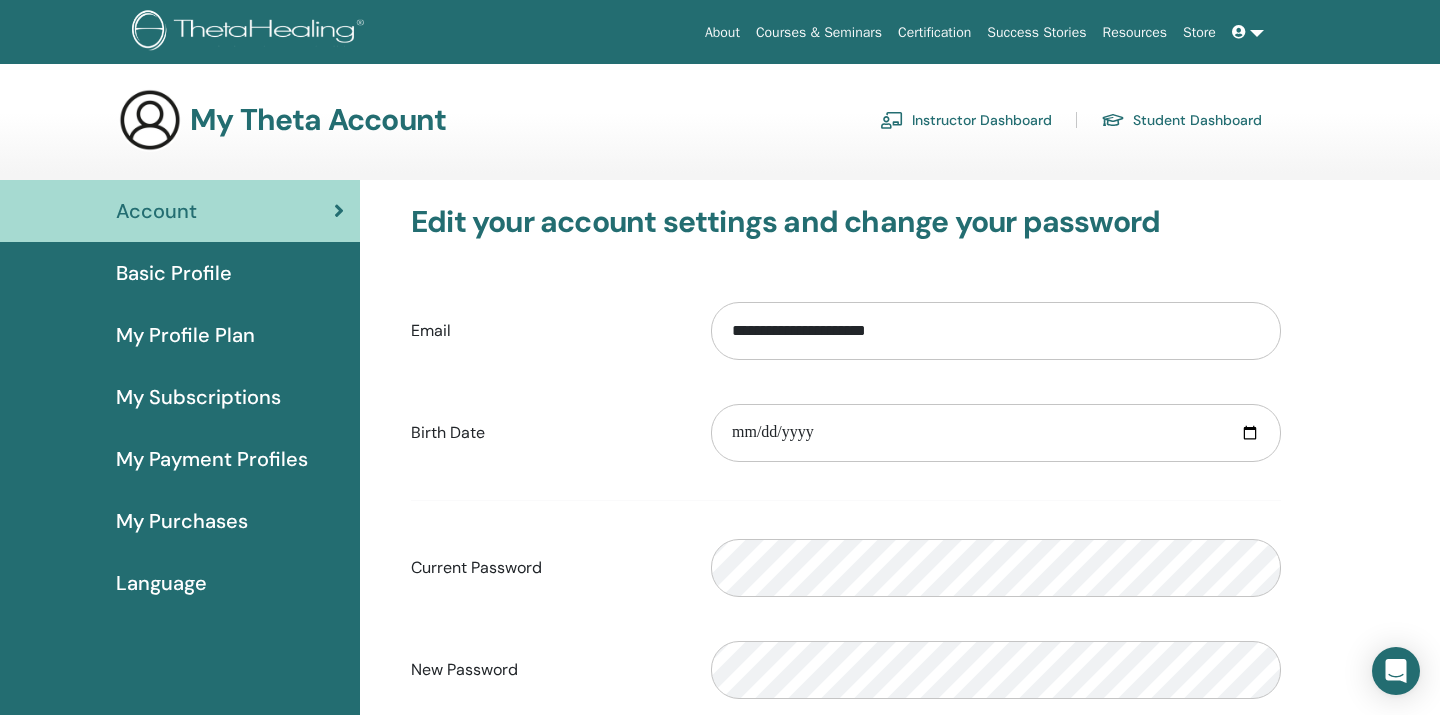 scroll, scrollTop: 0, scrollLeft: 0, axis: both 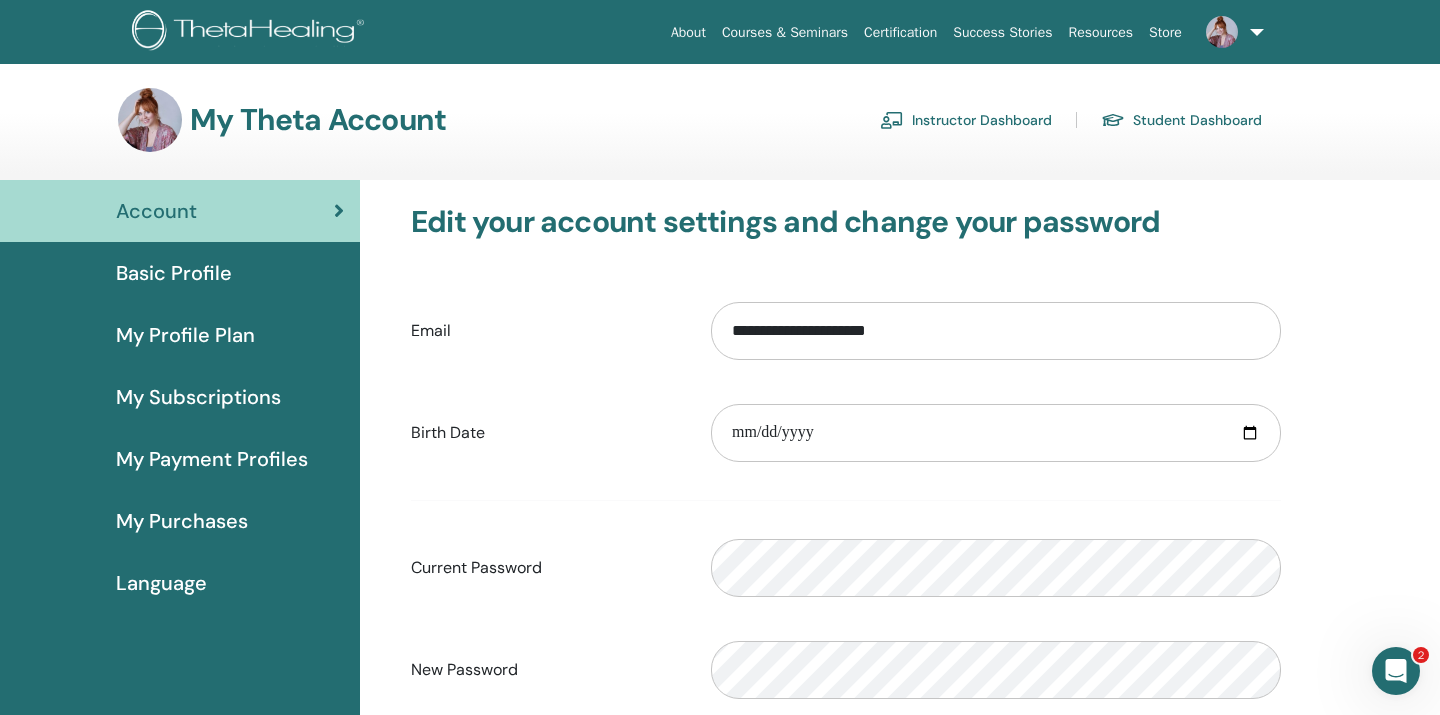 click on "Basic Profile" at bounding box center (174, 273) 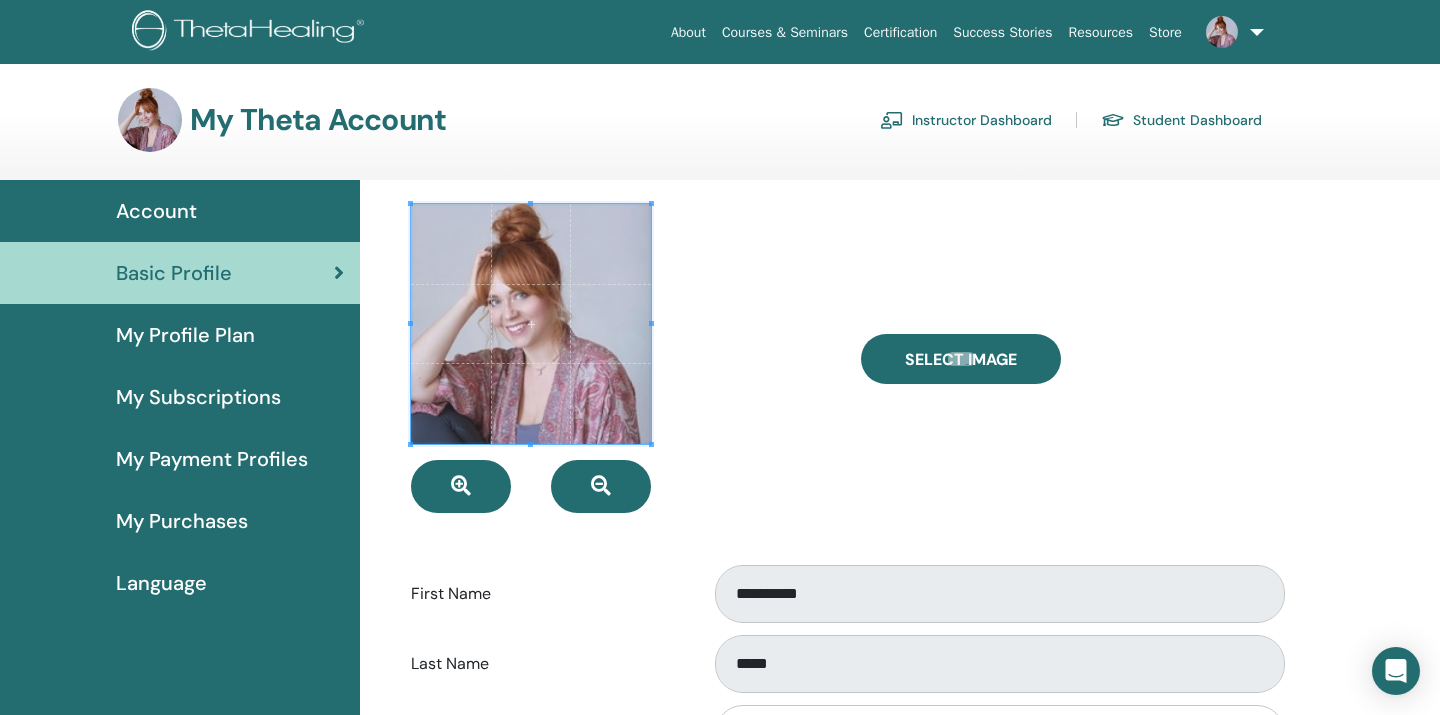 scroll, scrollTop: 0, scrollLeft: 0, axis: both 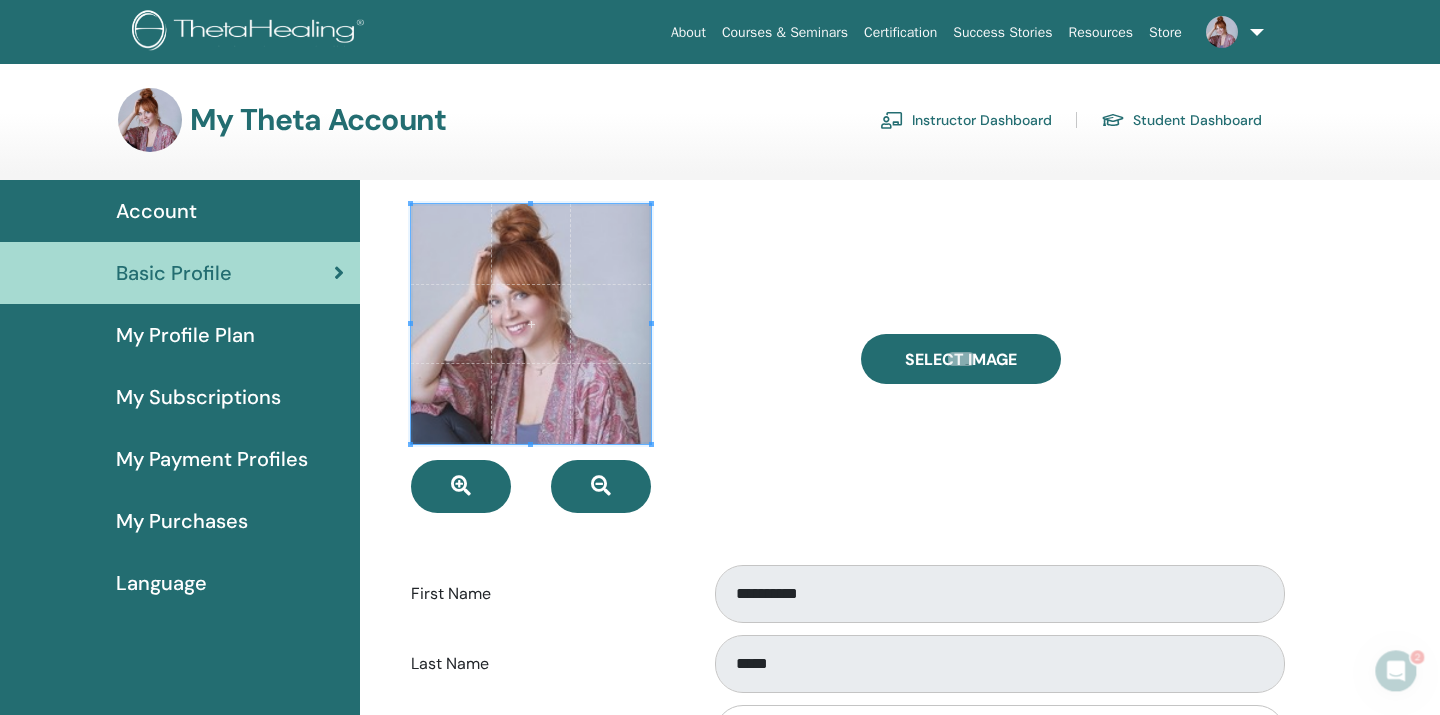 click on "Instructor Dashboard" at bounding box center (966, 120) 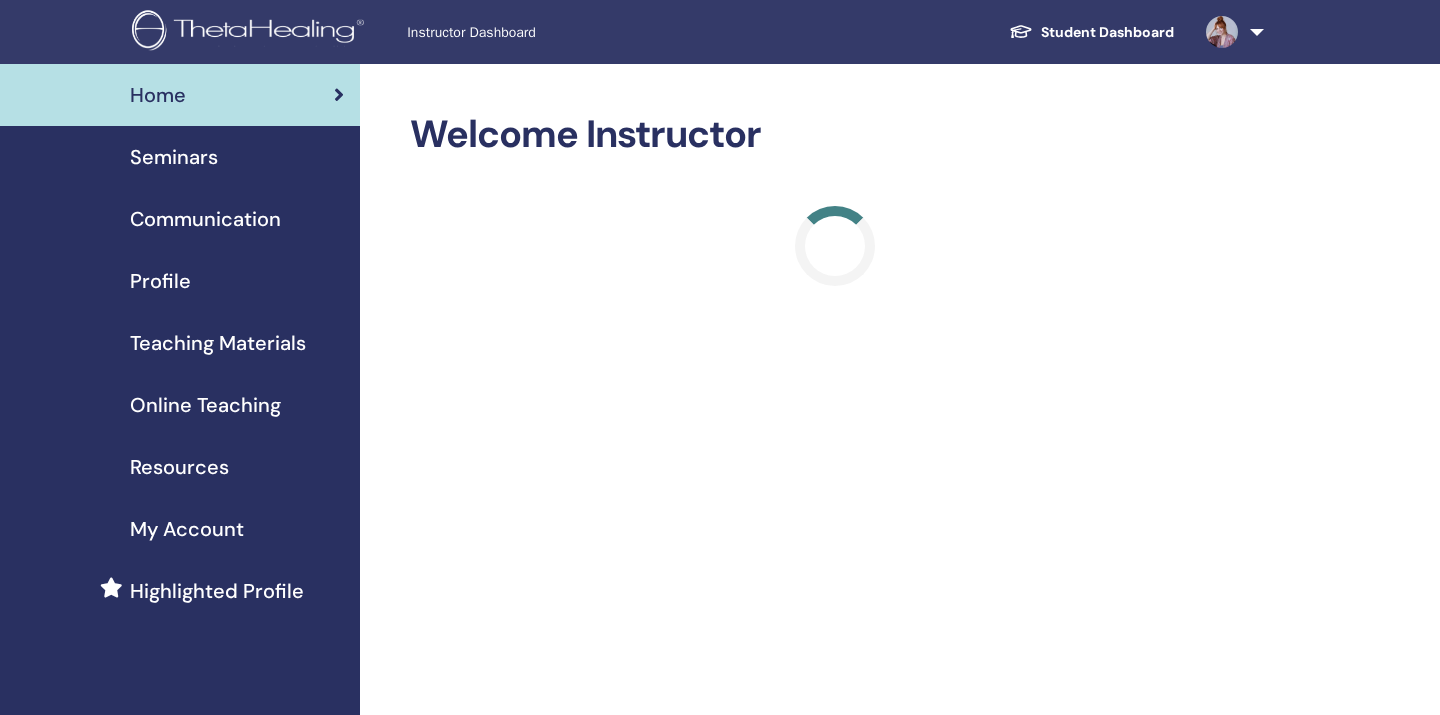scroll, scrollTop: 0, scrollLeft: 0, axis: both 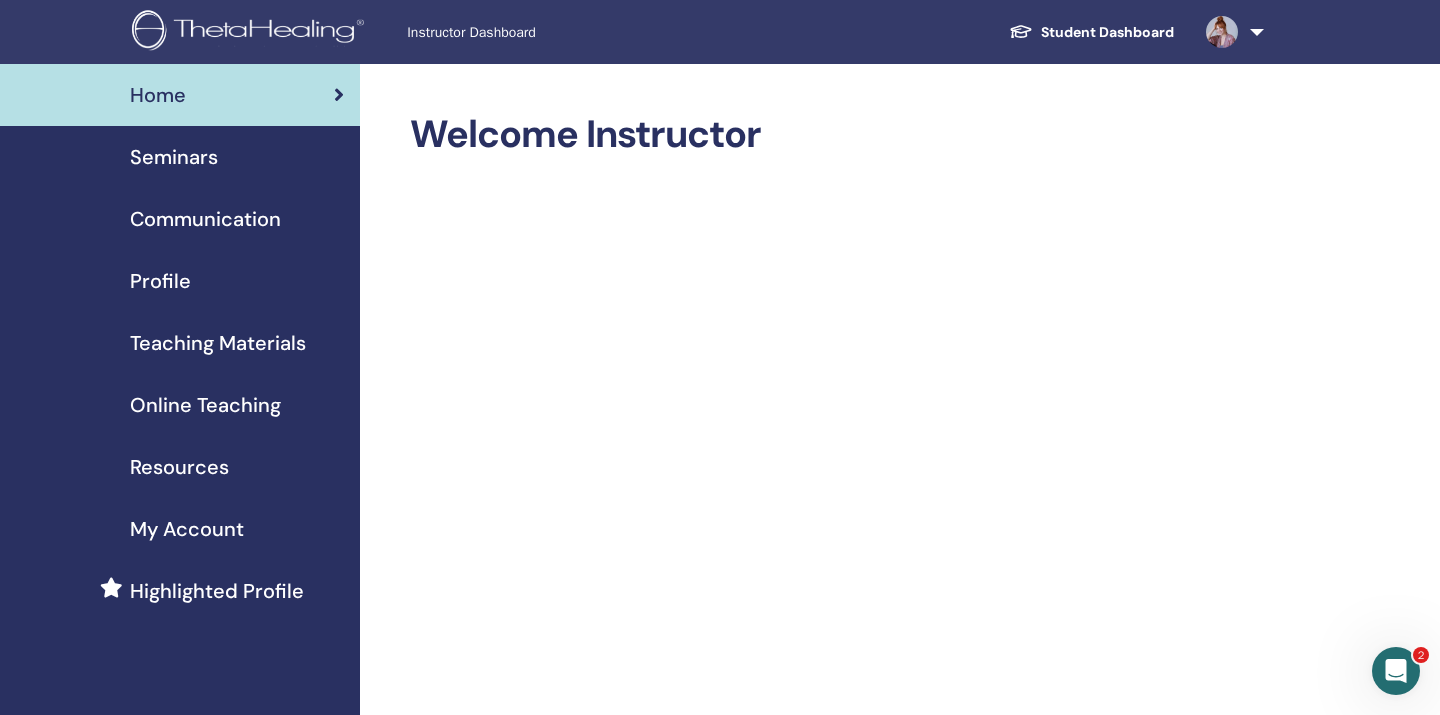 click on "Profile" at bounding box center (160, 281) 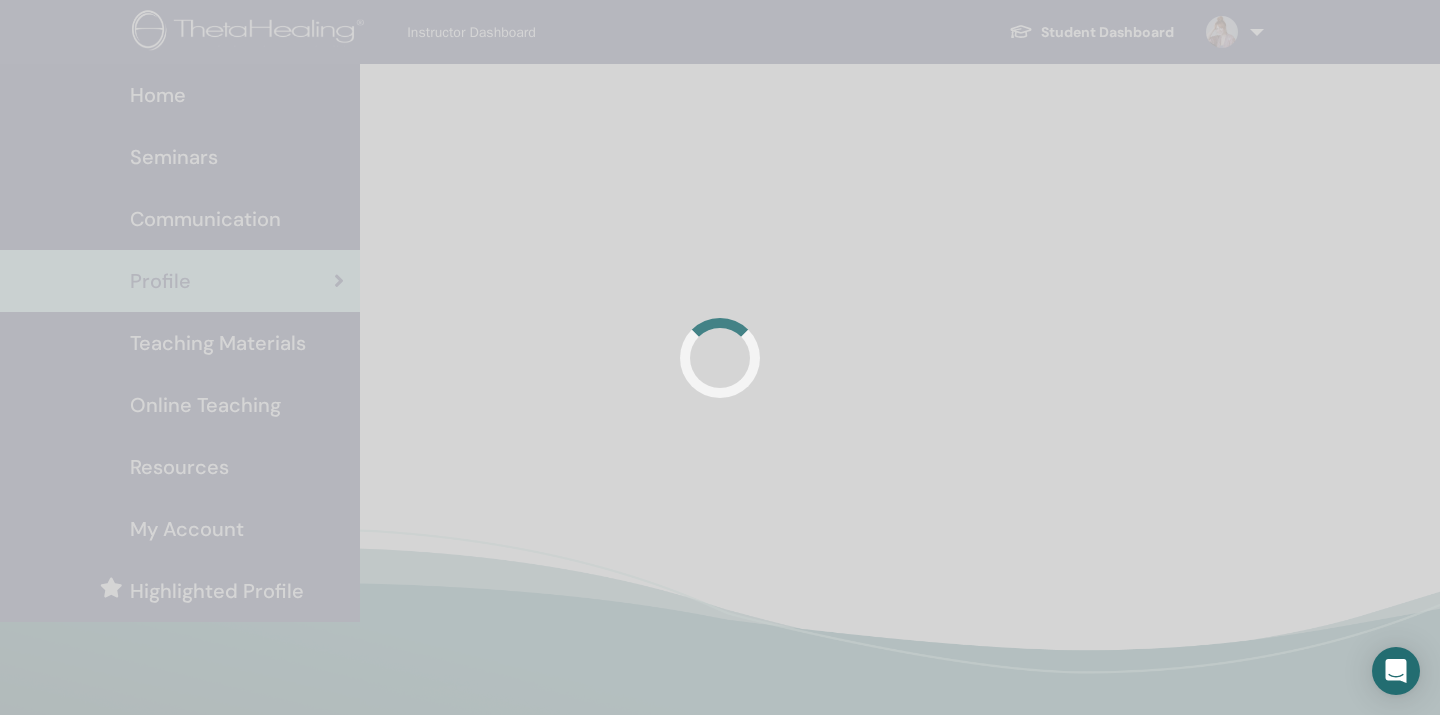 scroll, scrollTop: 0, scrollLeft: 0, axis: both 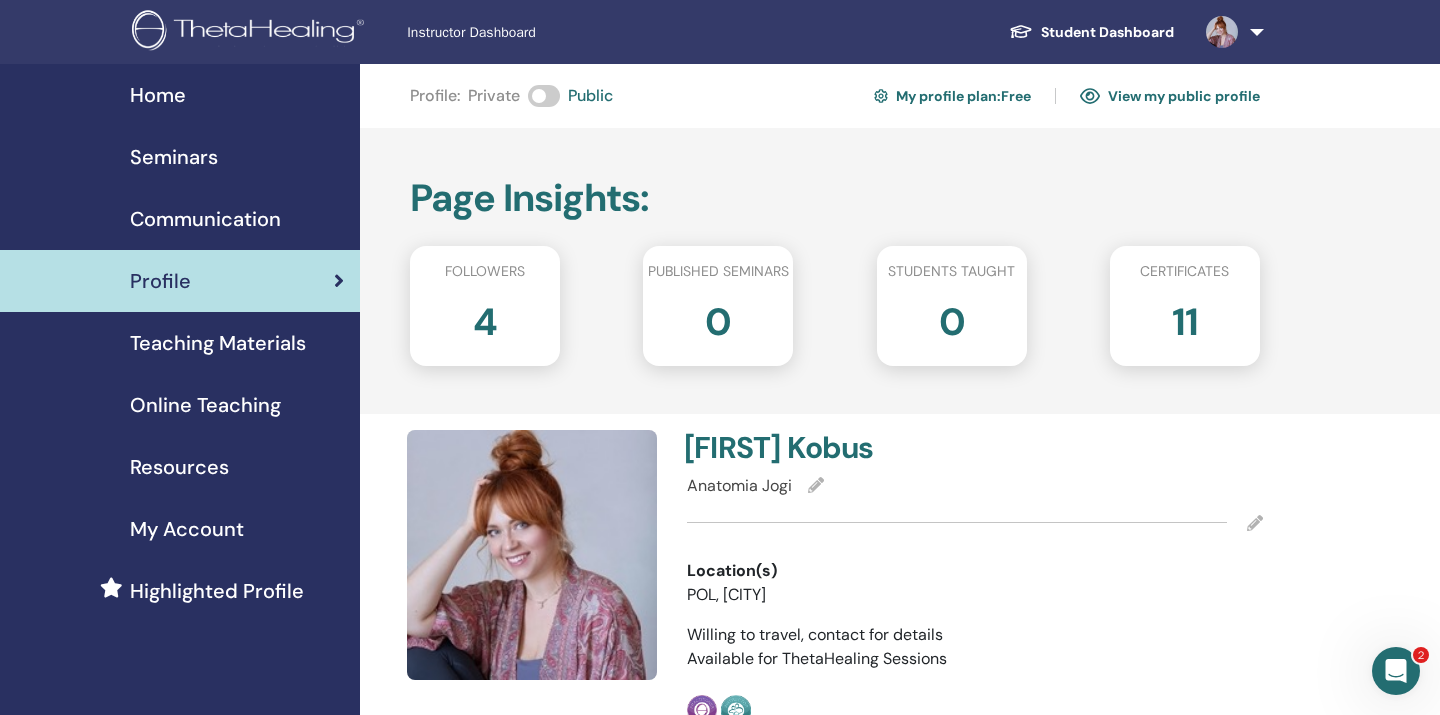 click on "My Account" at bounding box center (187, 529) 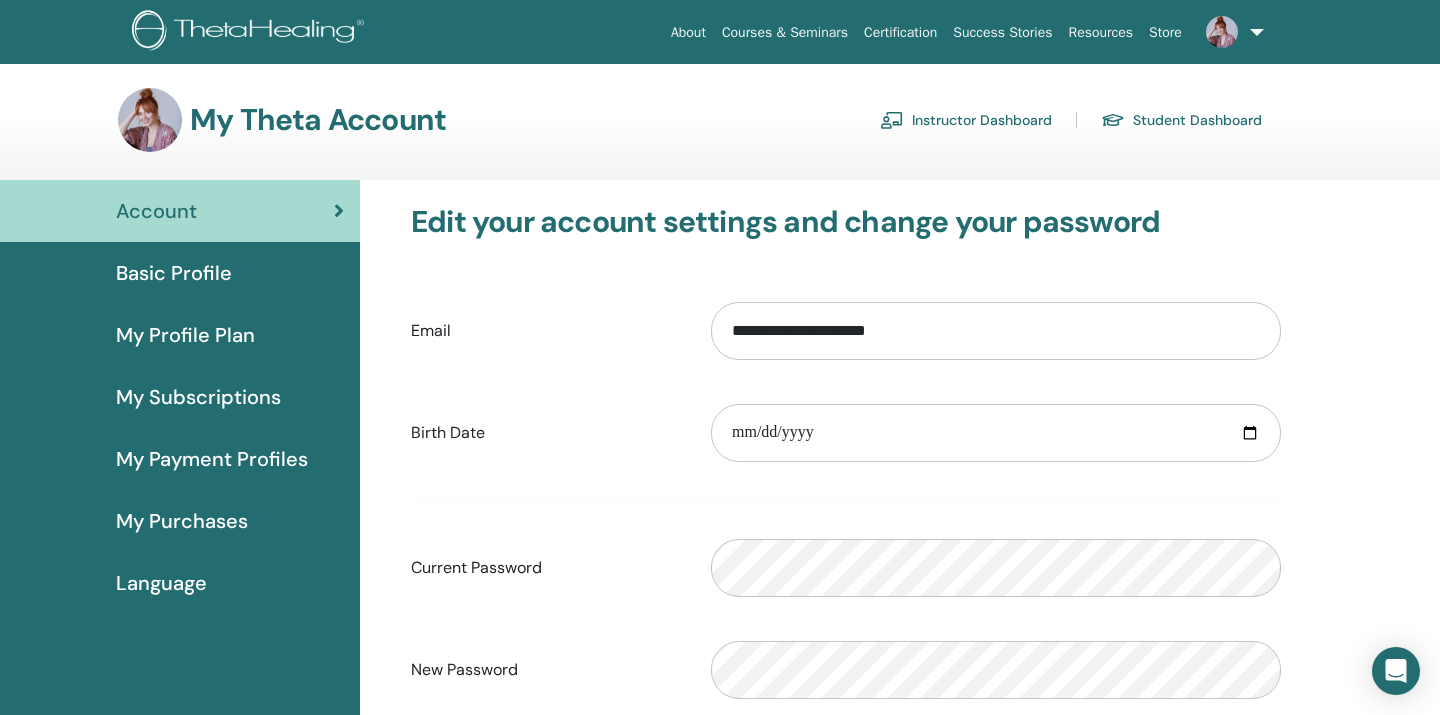 scroll, scrollTop: 0, scrollLeft: 0, axis: both 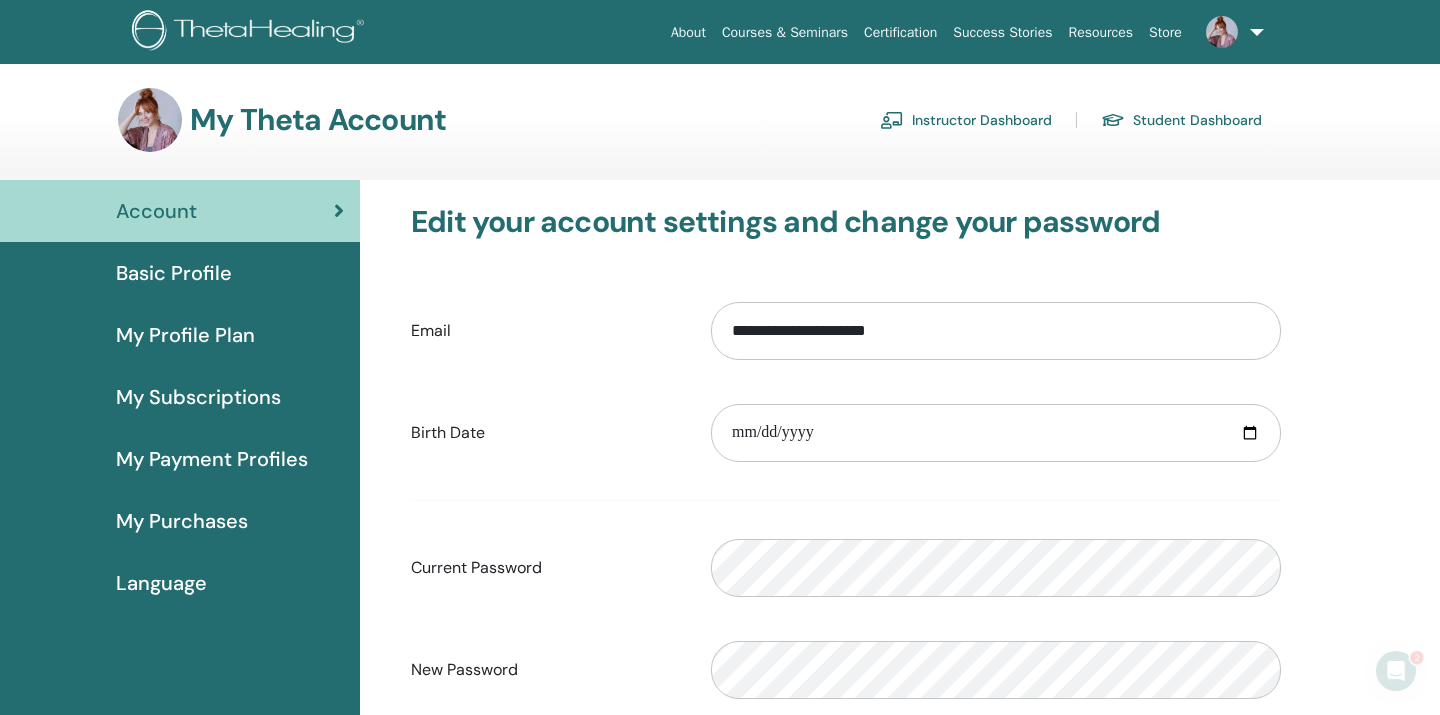 click on "Basic Profile" at bounding box center (174, 273) 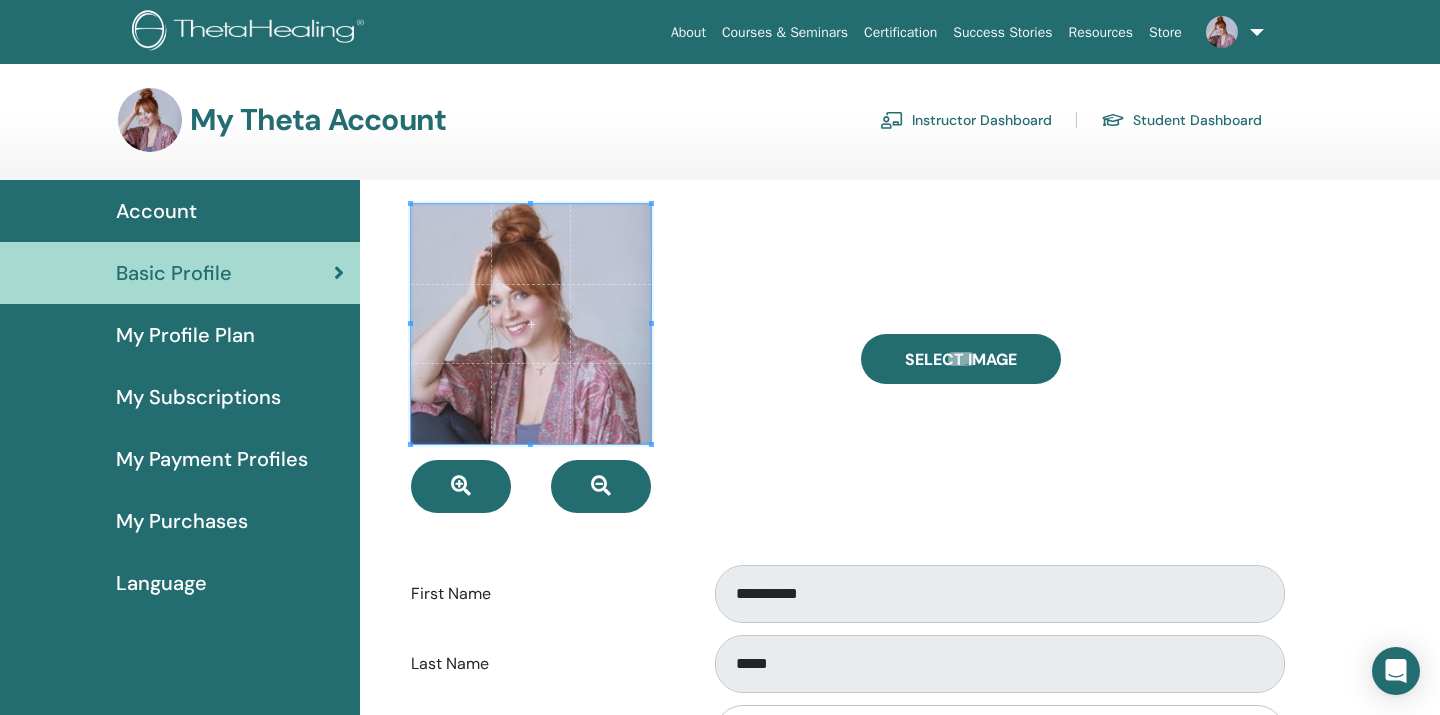 scroll, scrollTop: 0, scrollLeft: 0, axis: both 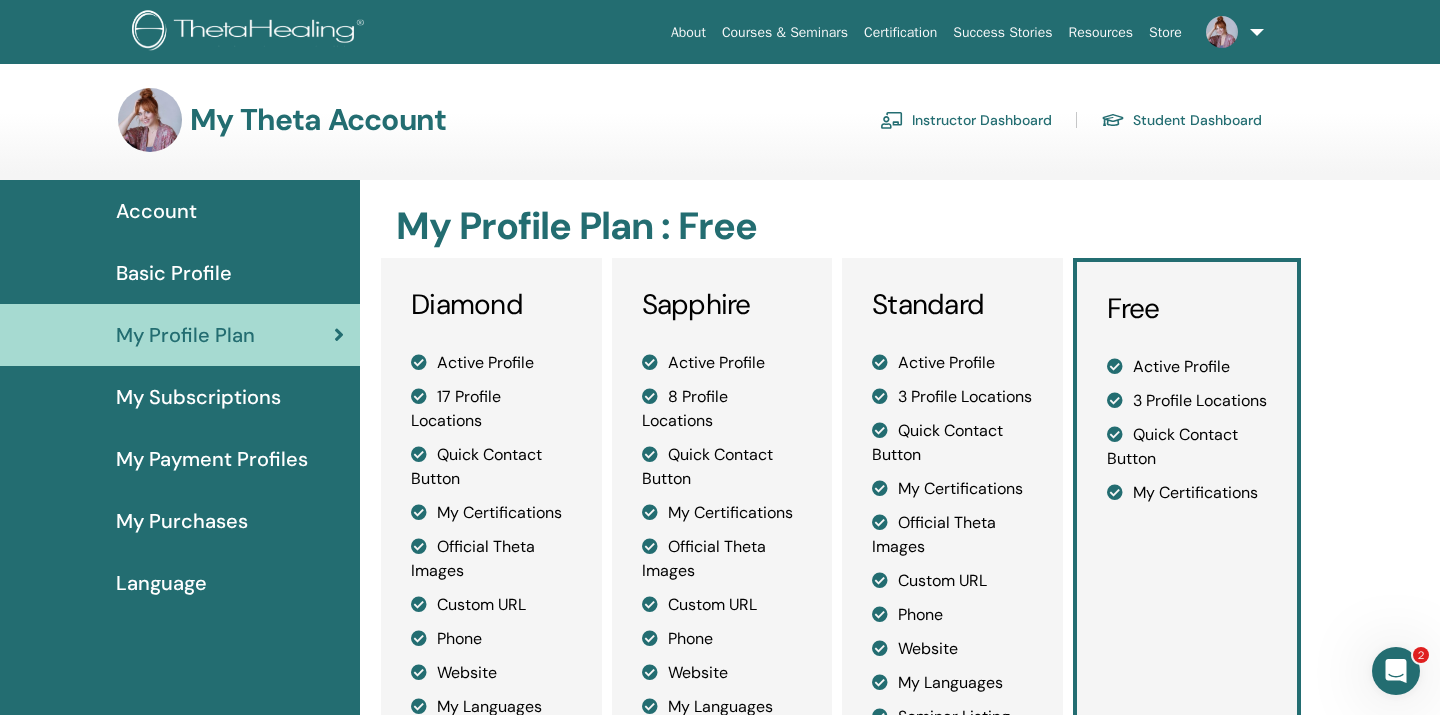 click on "My Subscriptions" at bounding box center [198, 397] 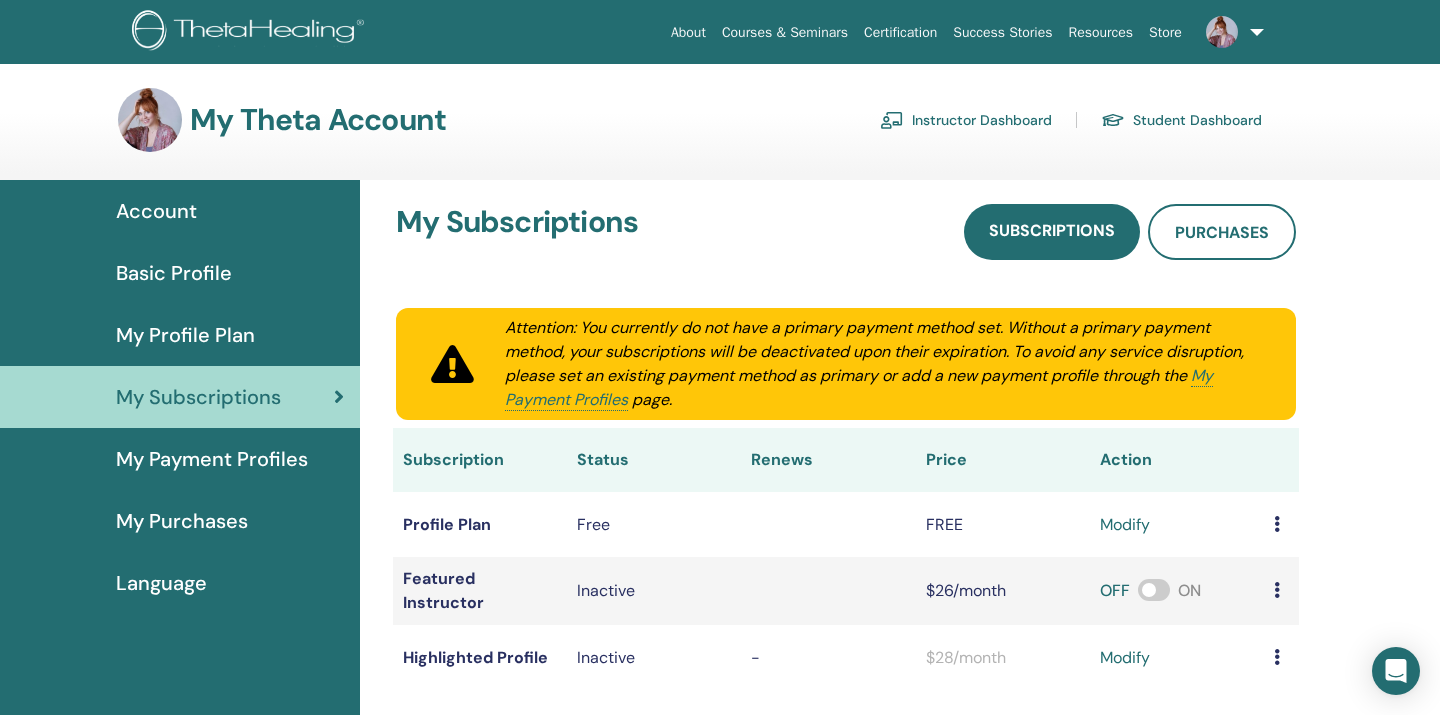 scroll, scrollTop: 0, scrollLeft: 0, axis: both 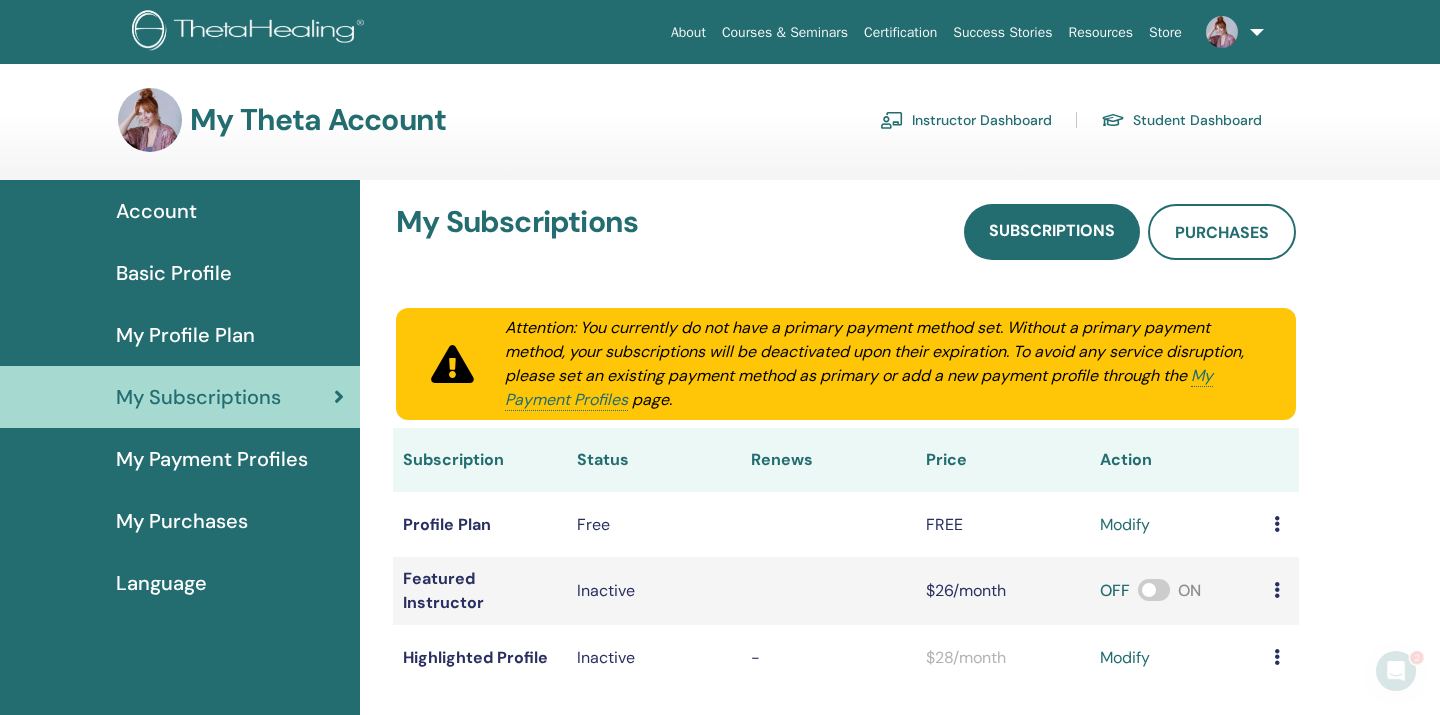 click on "My Payment Profiles" at bounding box center (212, 459) 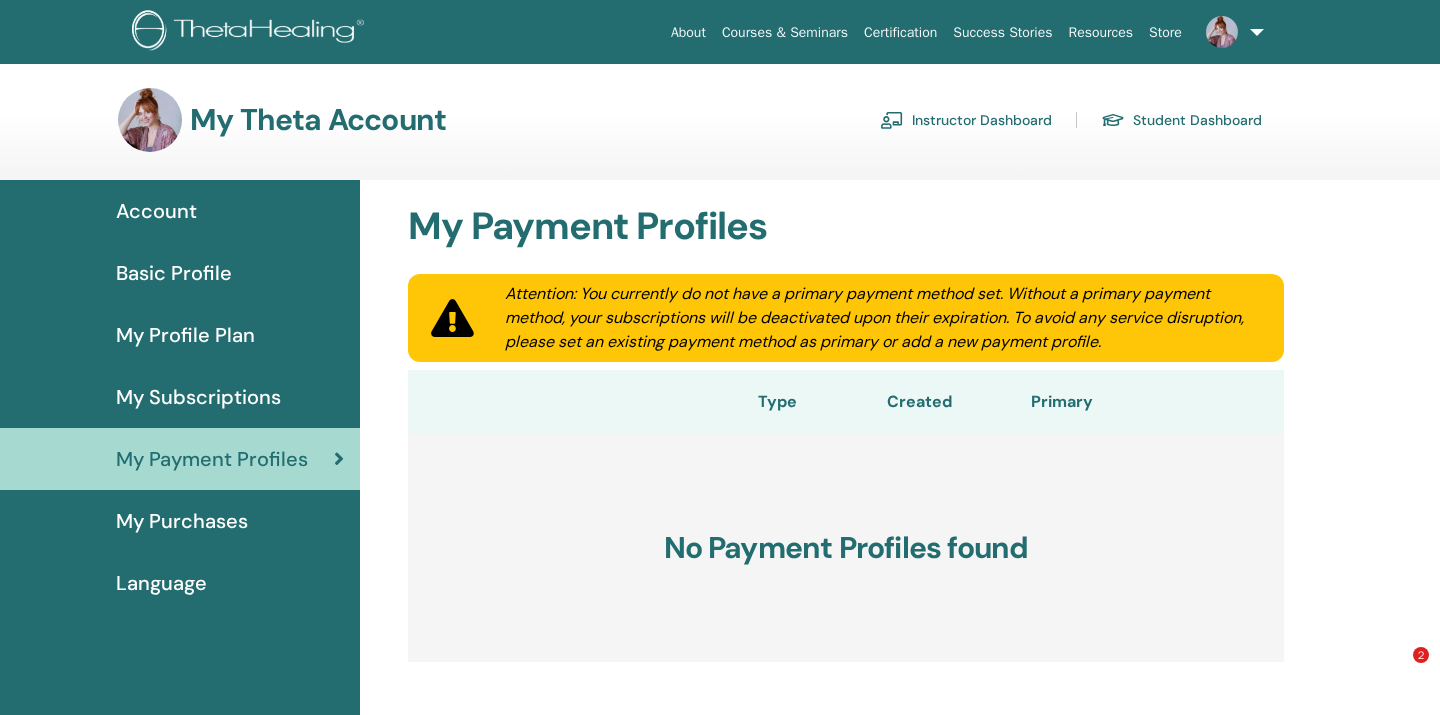 scroll, scrollTop: 0, scrollLeft: 0, axis: both 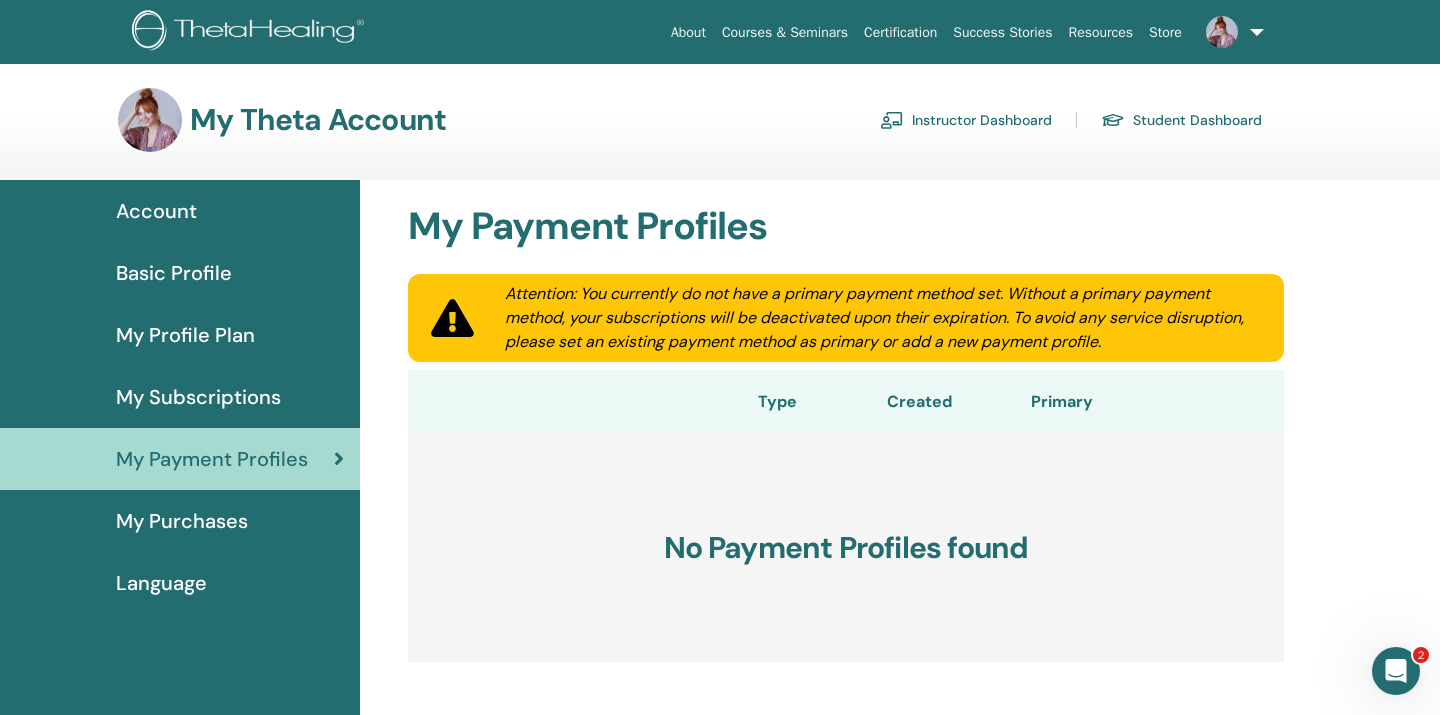 click at bounding box center (251, 32) 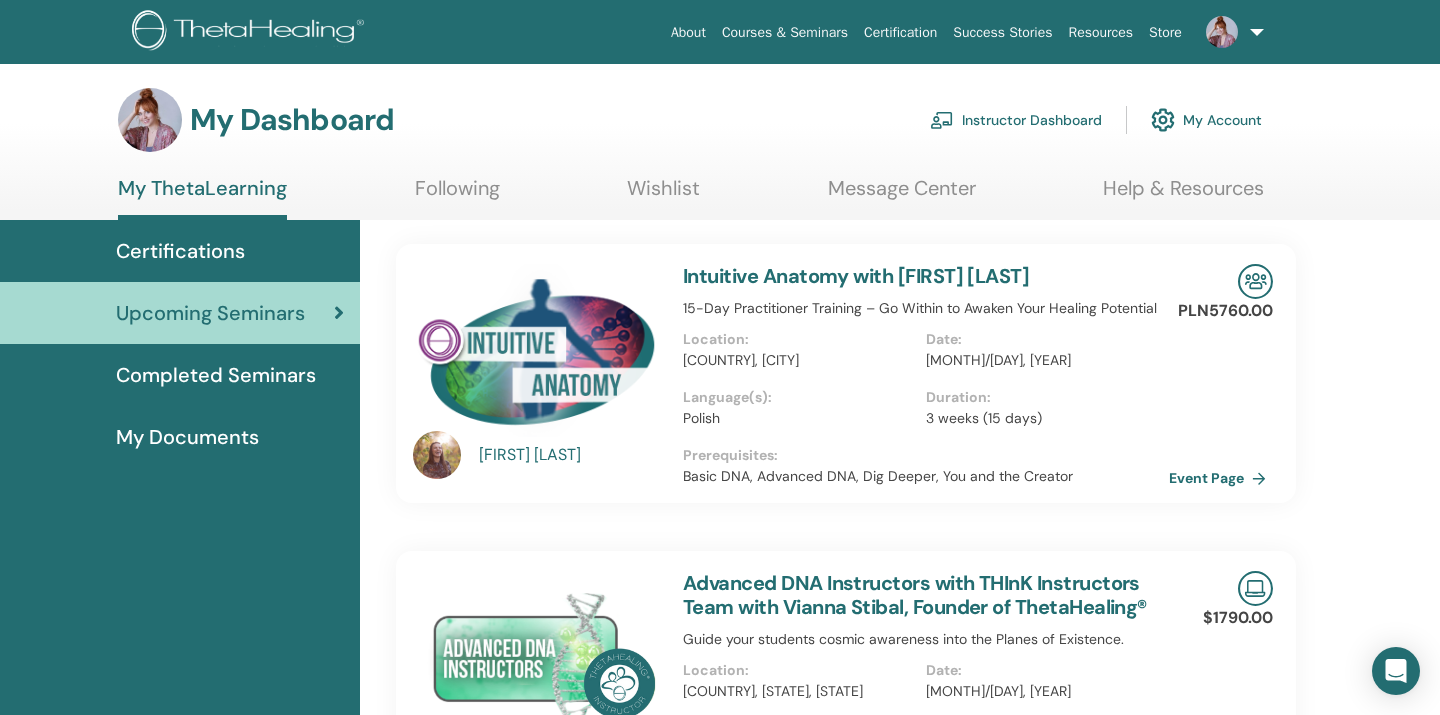 scroll, scrollTop: 0, scrollLeft: 0, axis: both 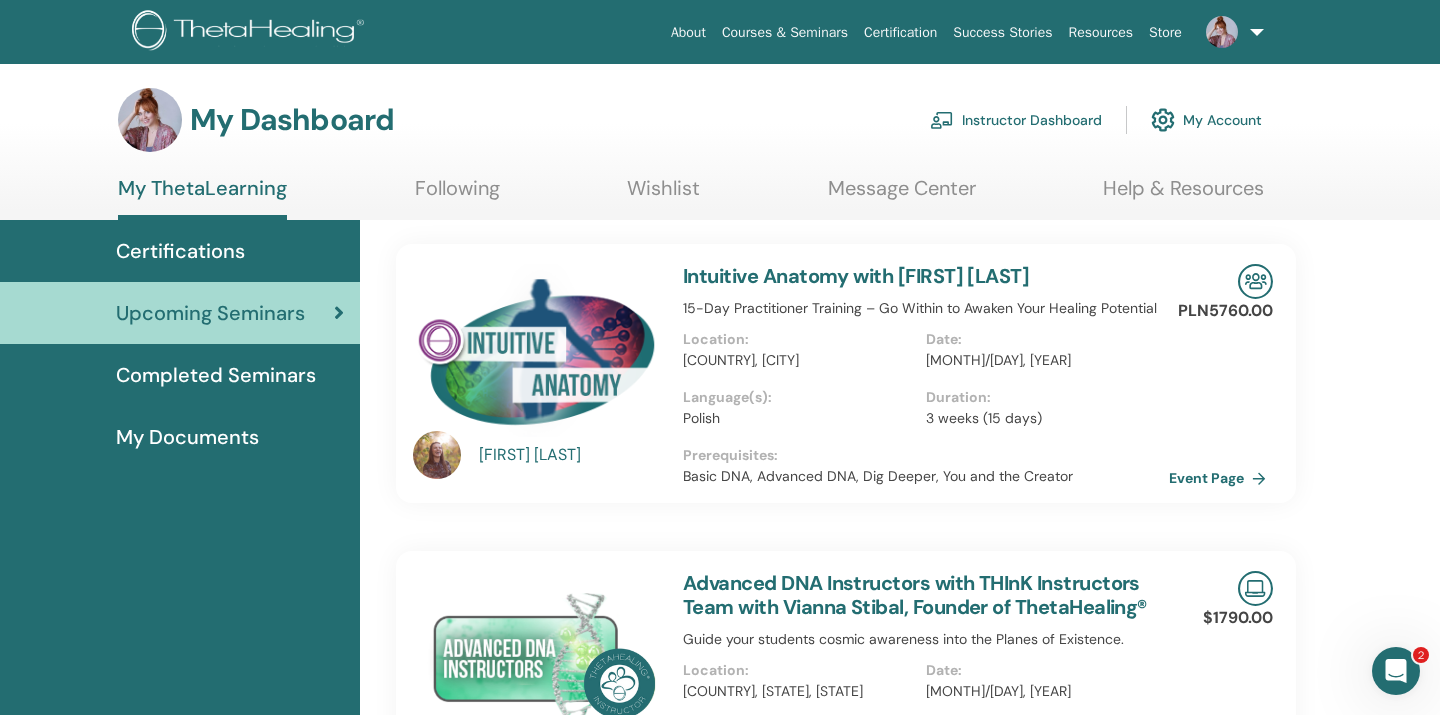click on "My Documents" at bounding box center (187, 437) 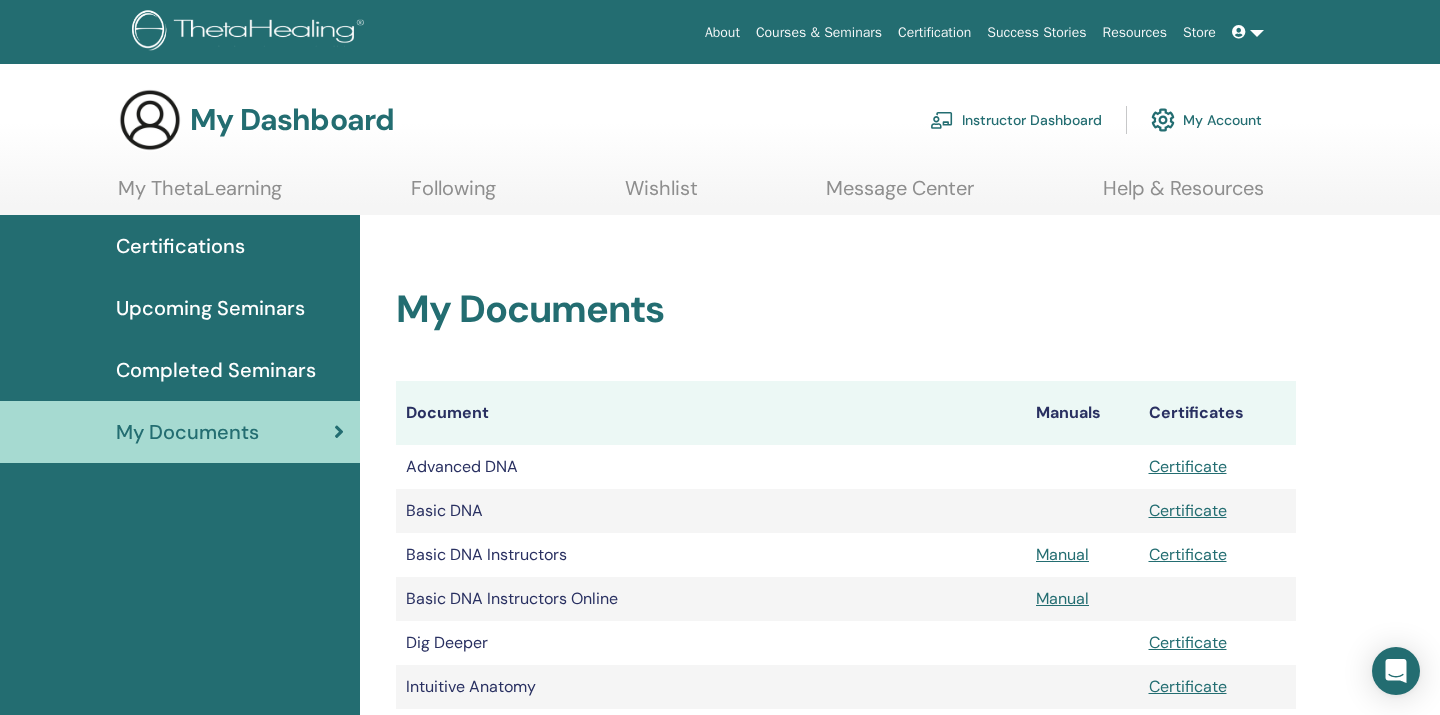 scroll, scrollTop: 0, scrollLeft: 0, axis: both 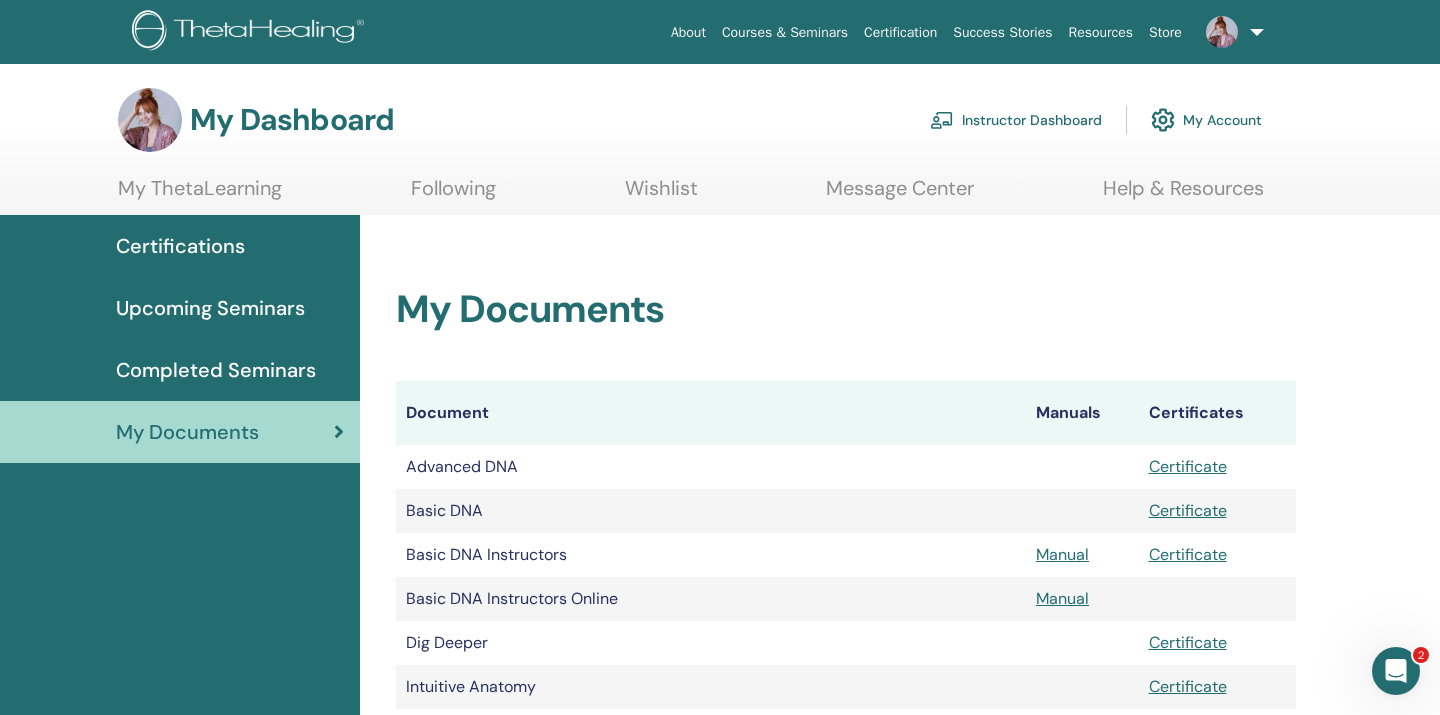 click on "Certificate" at bounding box center [1188, 466] 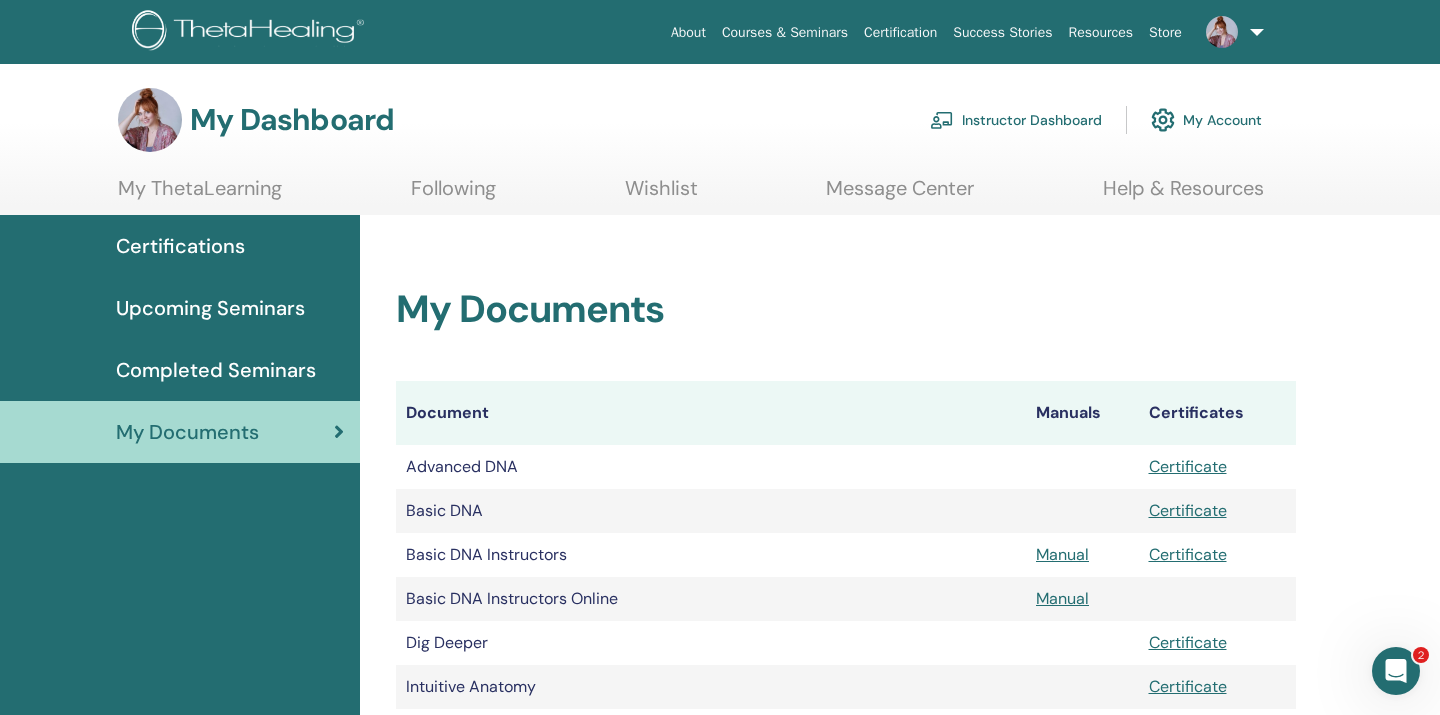 click on "Instructor Dashboard" at bounding box center (1016, 120) 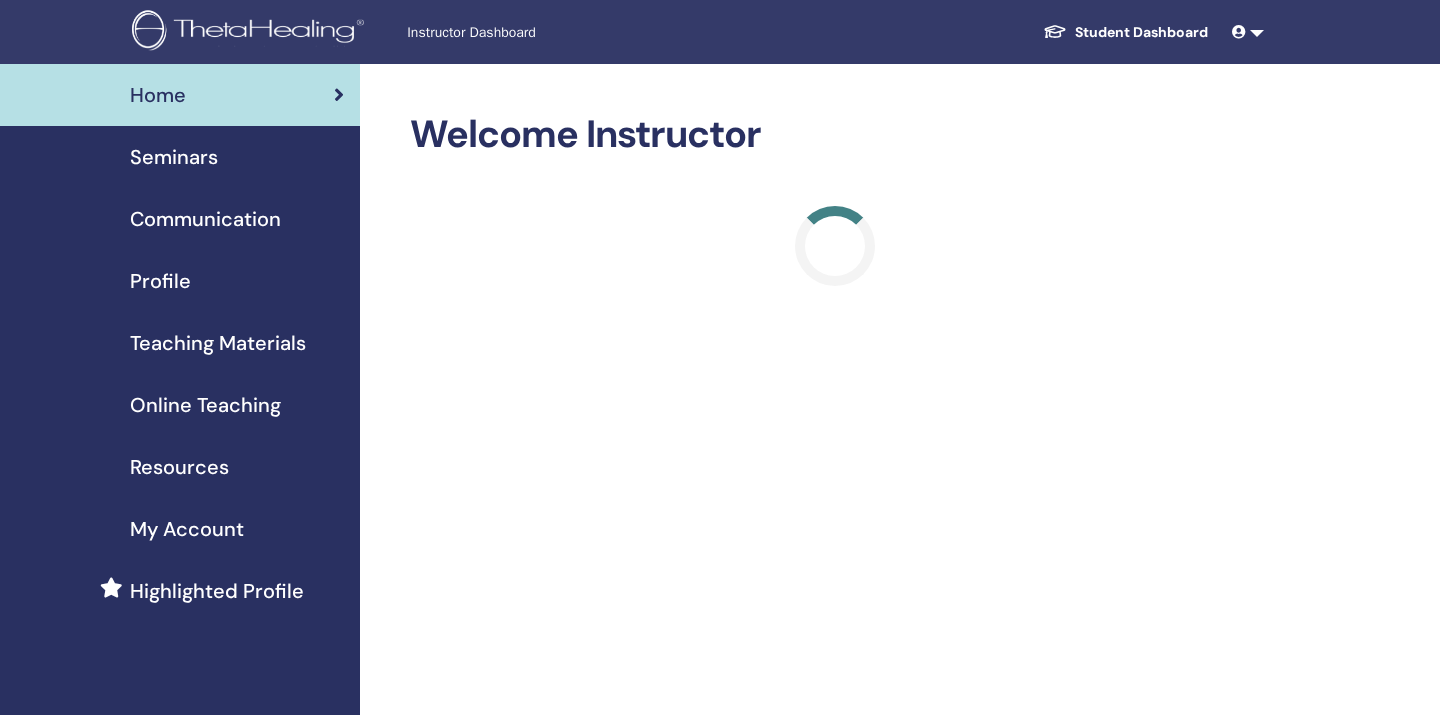 scroll, scrollTop: 0, scrollLeft: 0, axis: both 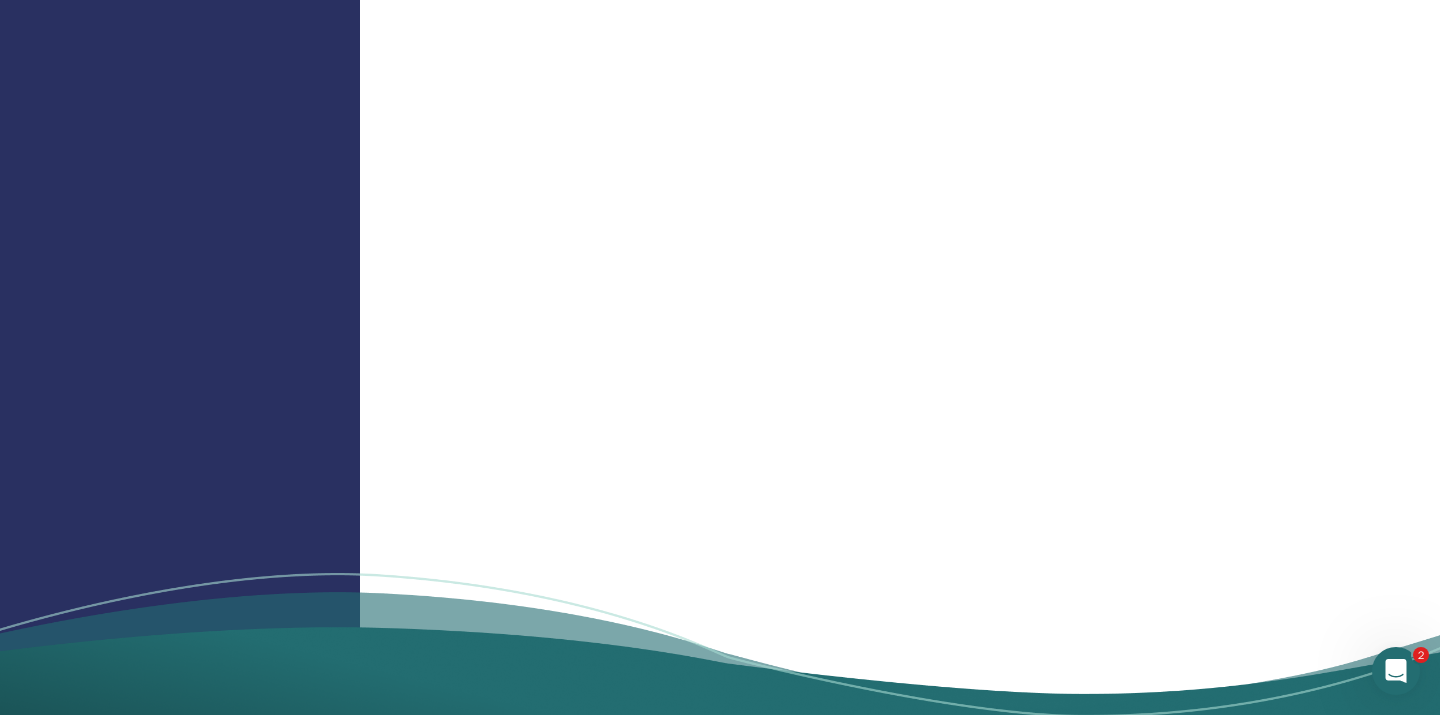 click 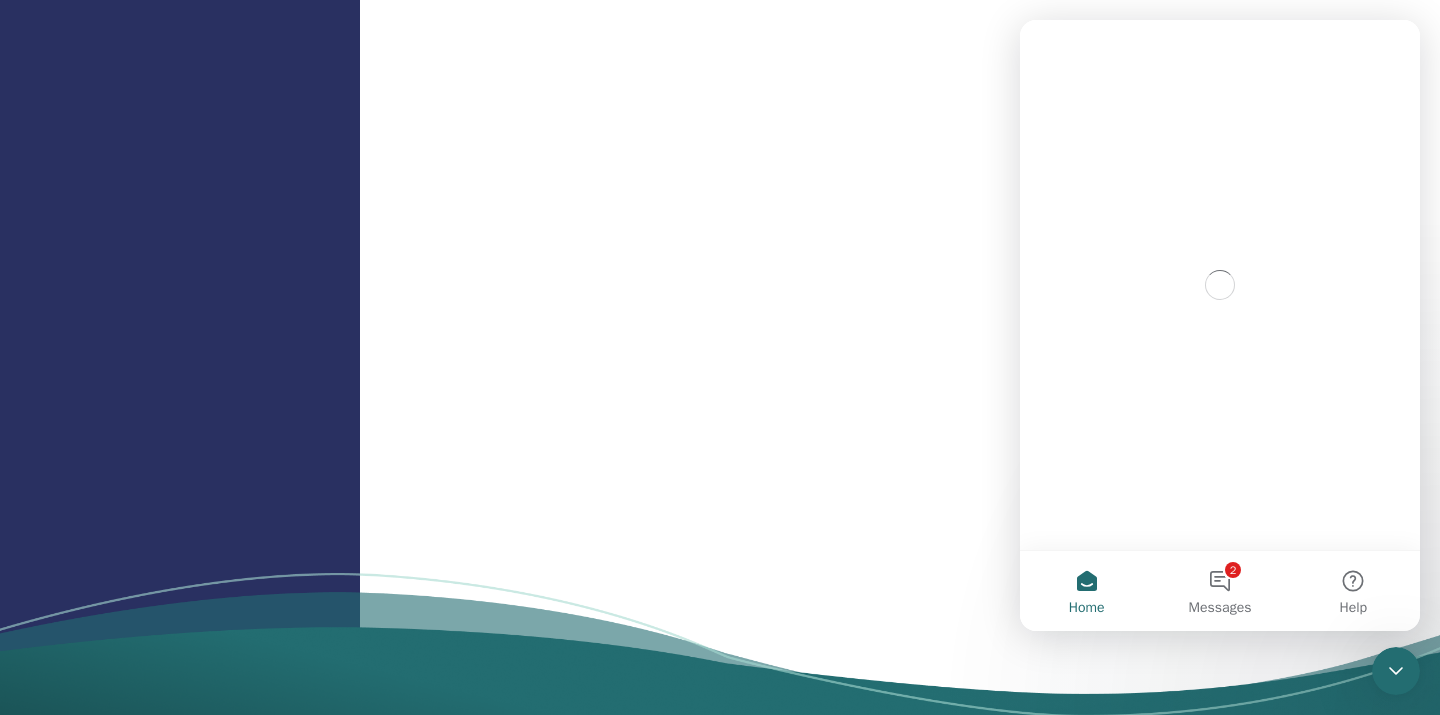 scroll, scrollTop: 0, scrollLeft: 0, axis: both 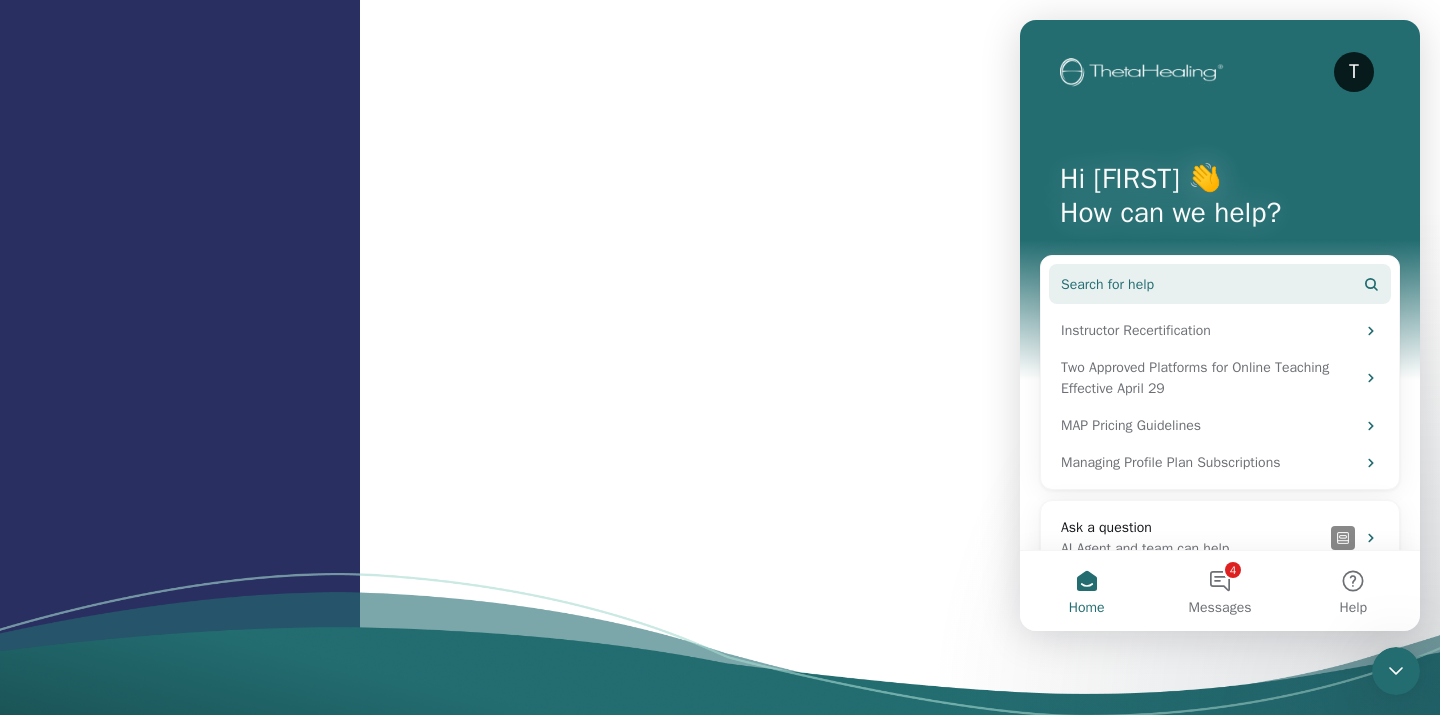 click on "Search for help" at bounding box center (1220, 284) 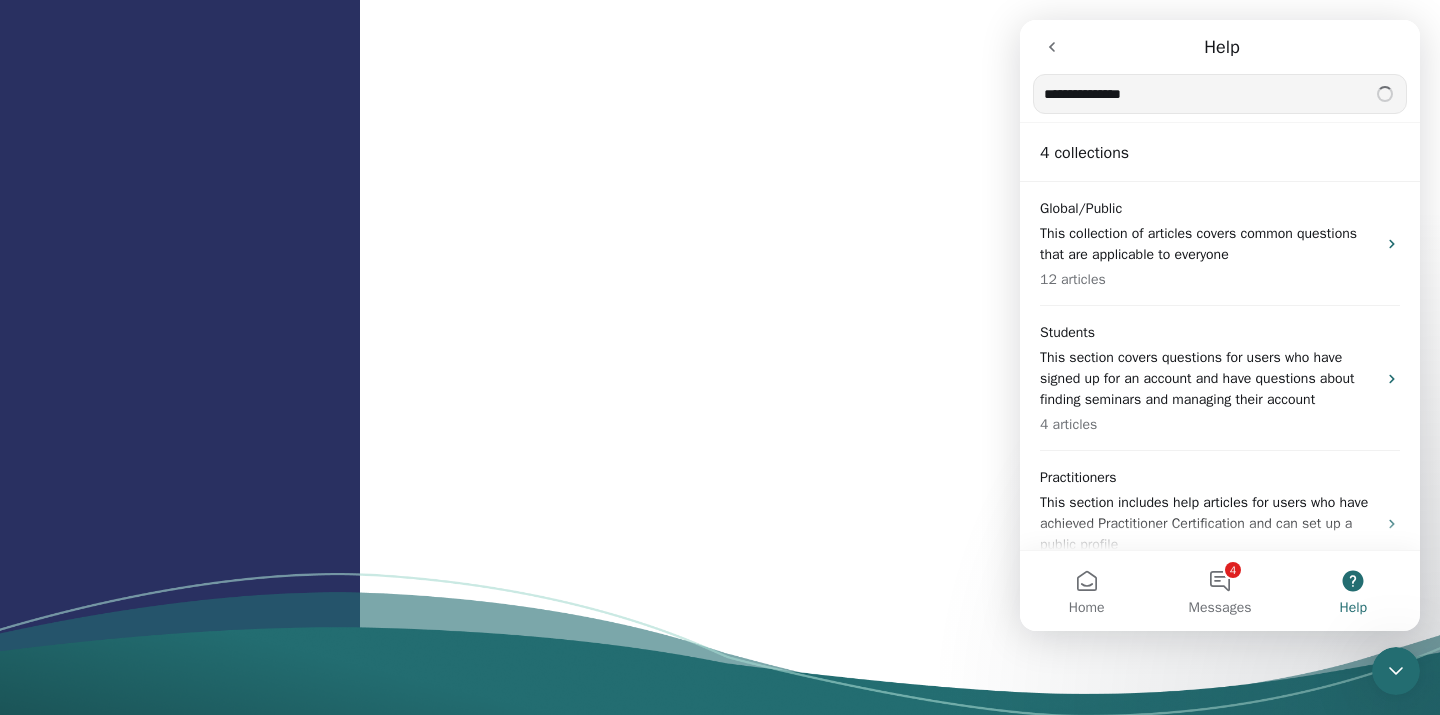 type on "**********" 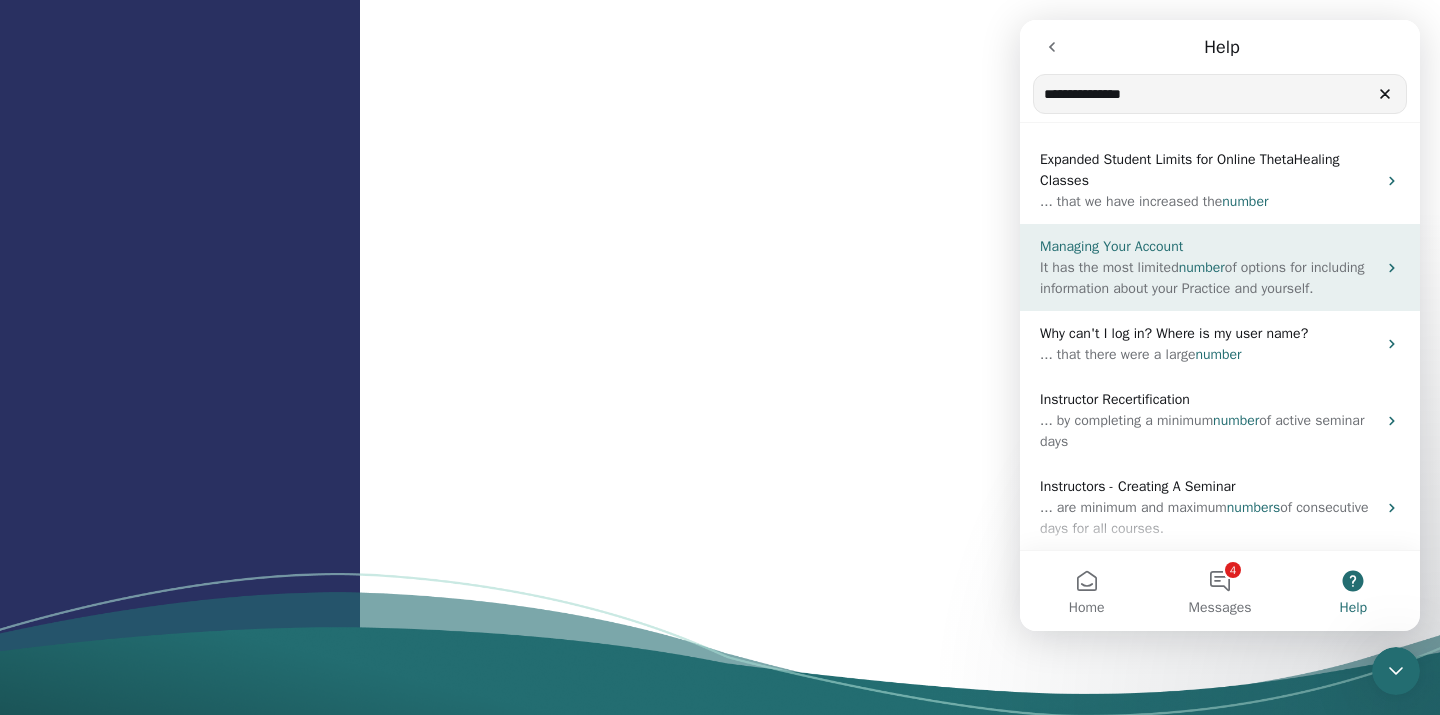 scroll, scrollTop: 0, scrollLeft: 0, axis: both 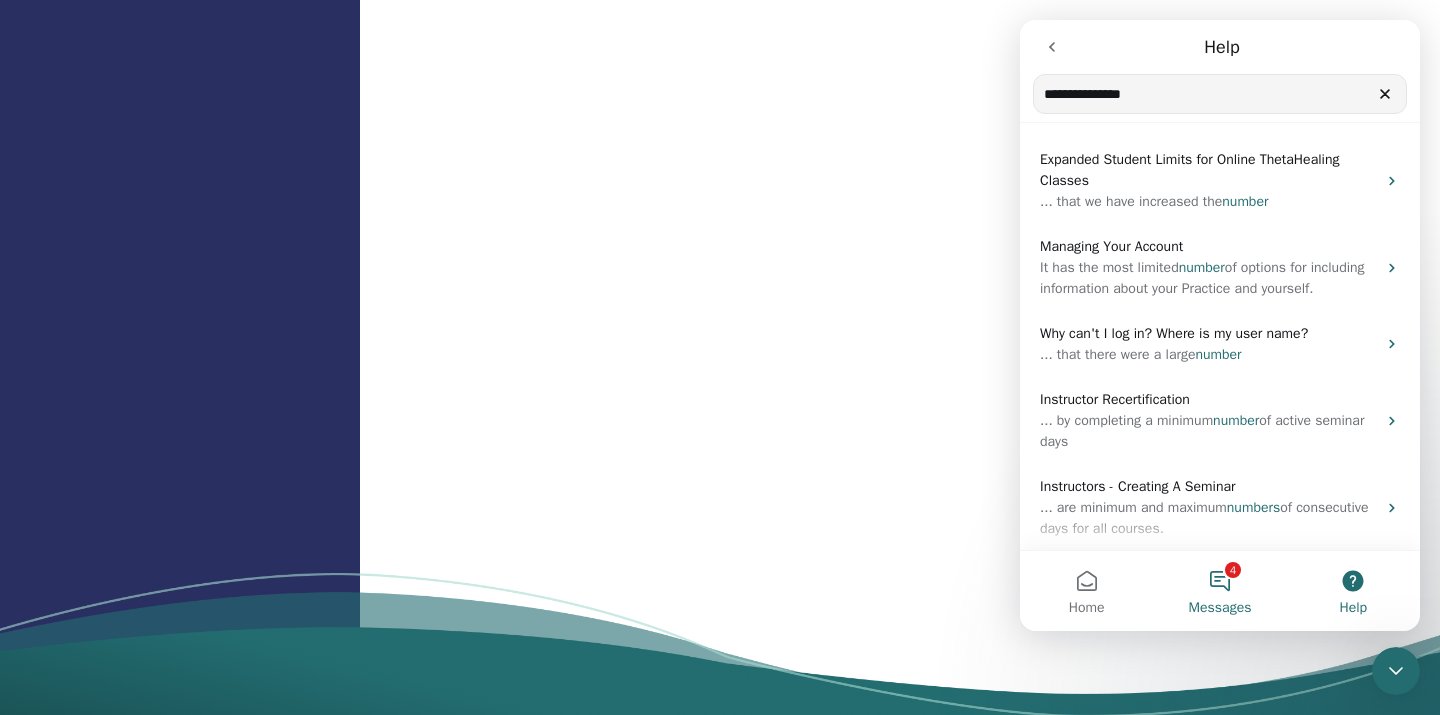 click on "4 Messages" at bounding box center (1219, 591) 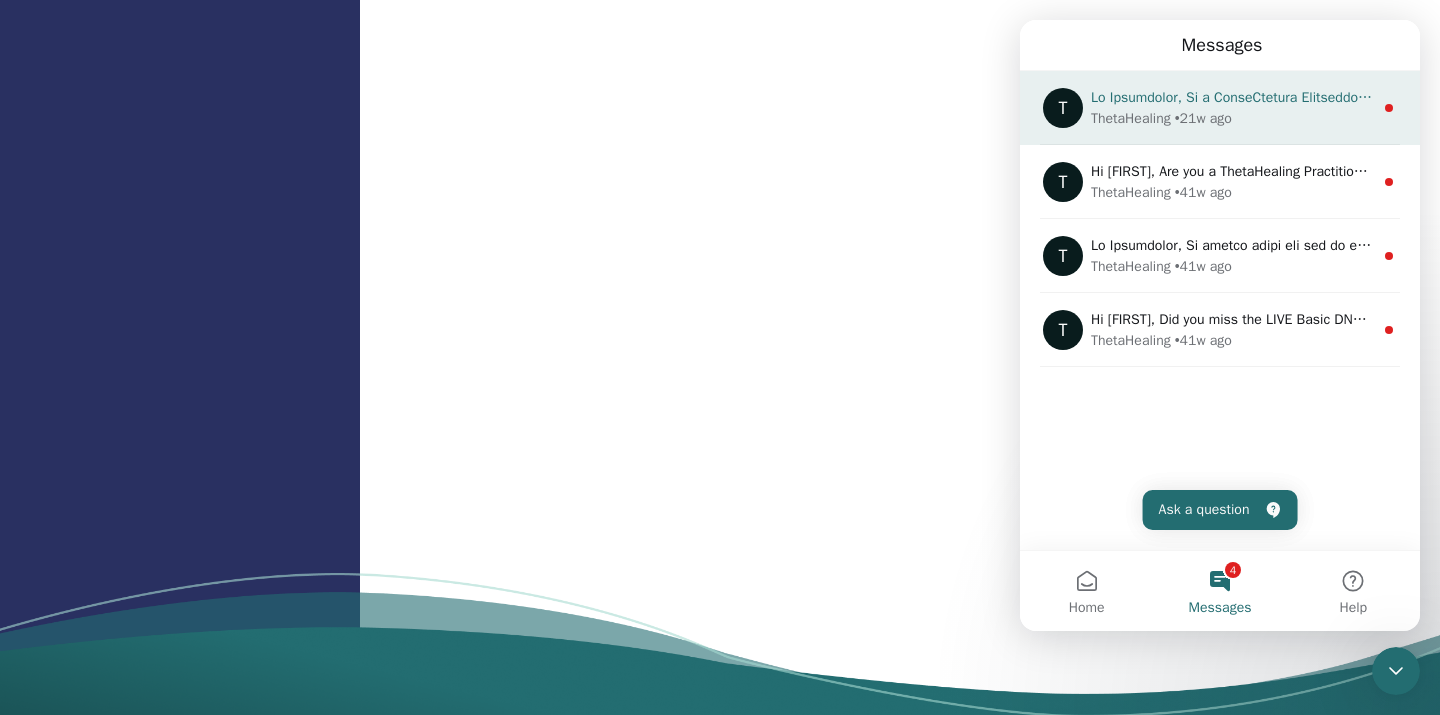 click at bounding box center (5998, 97) 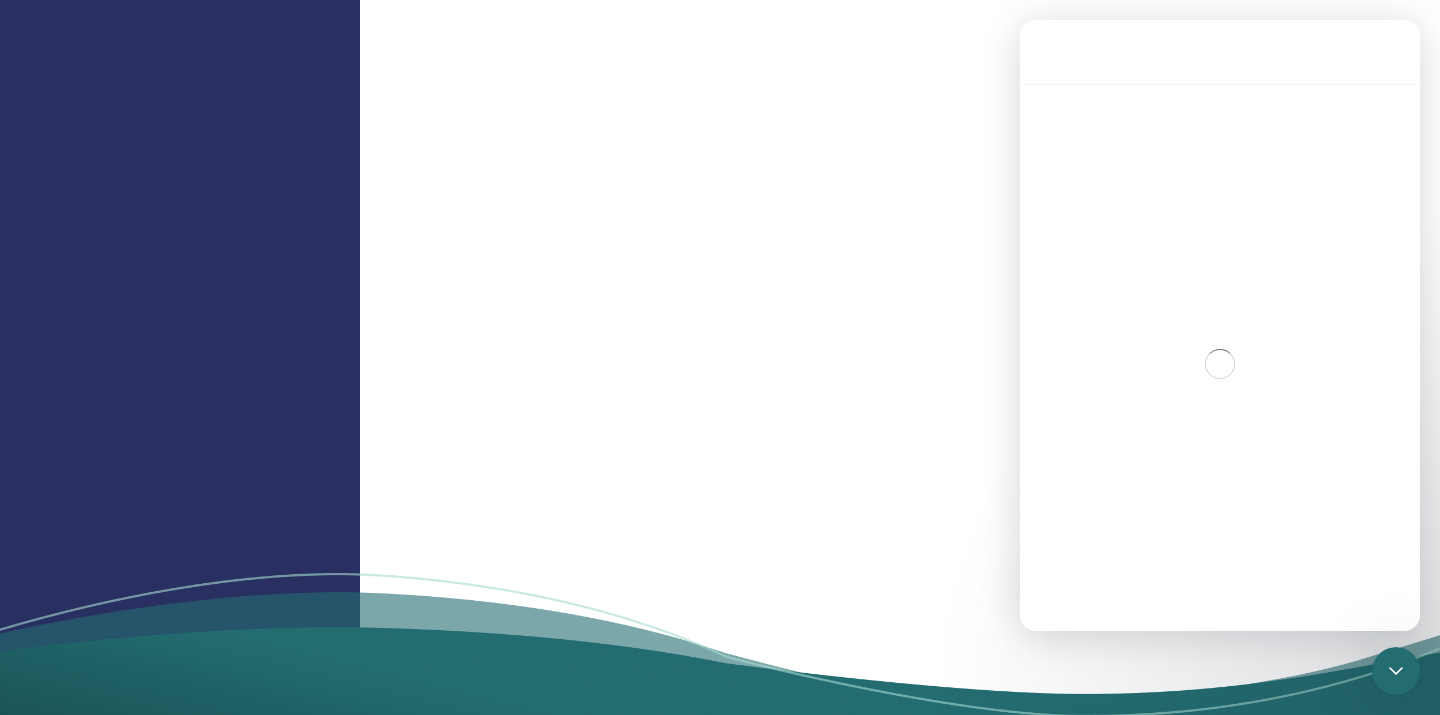 scroll, scrollTop: 1940, scrollLeft: 0, axis: vertical 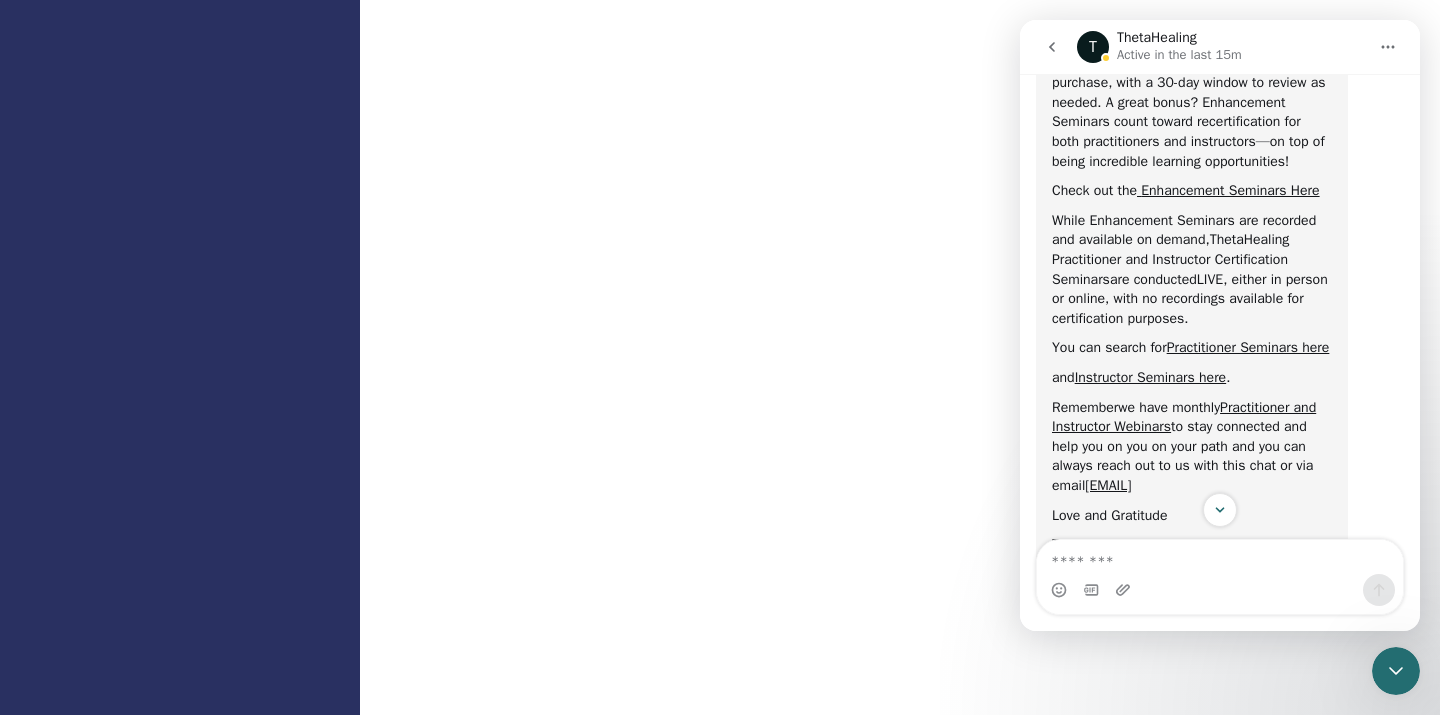 click 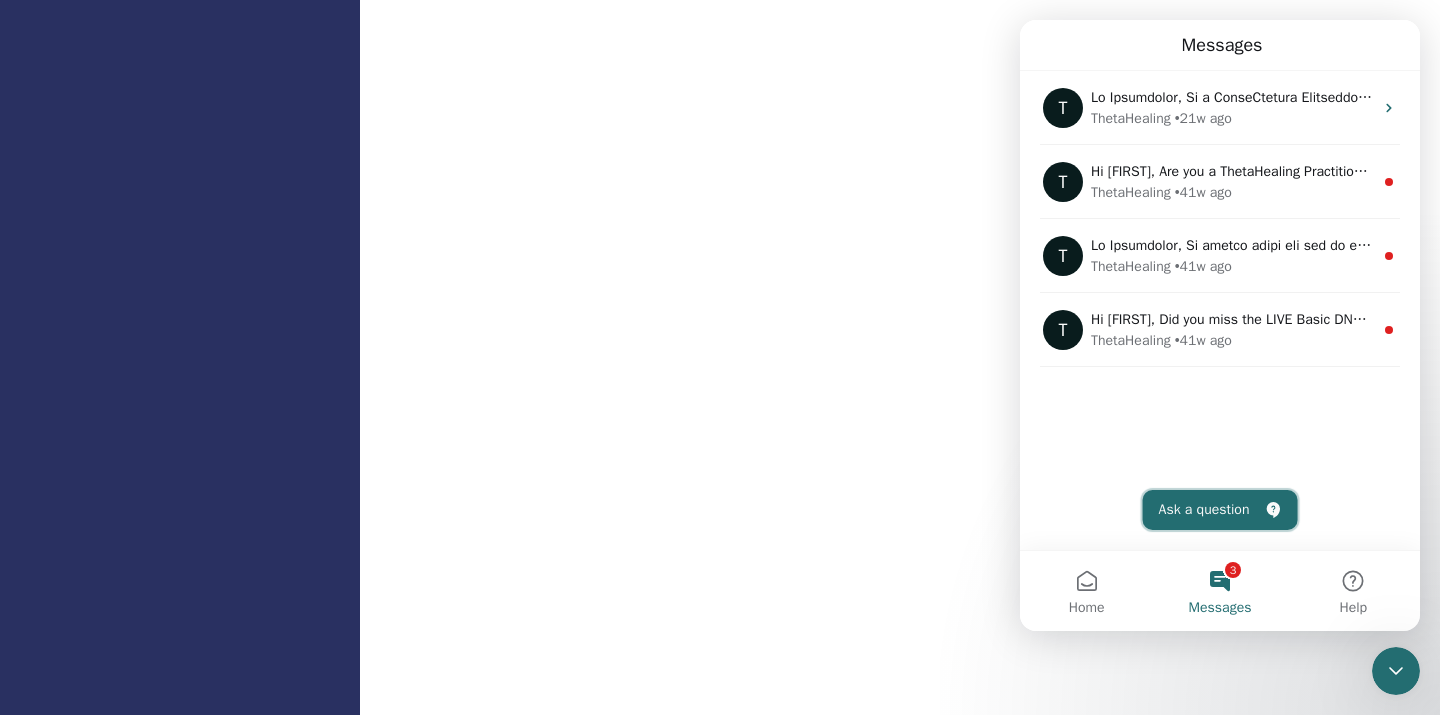 click on "Ask a question" at bounding box center (1220, 510) 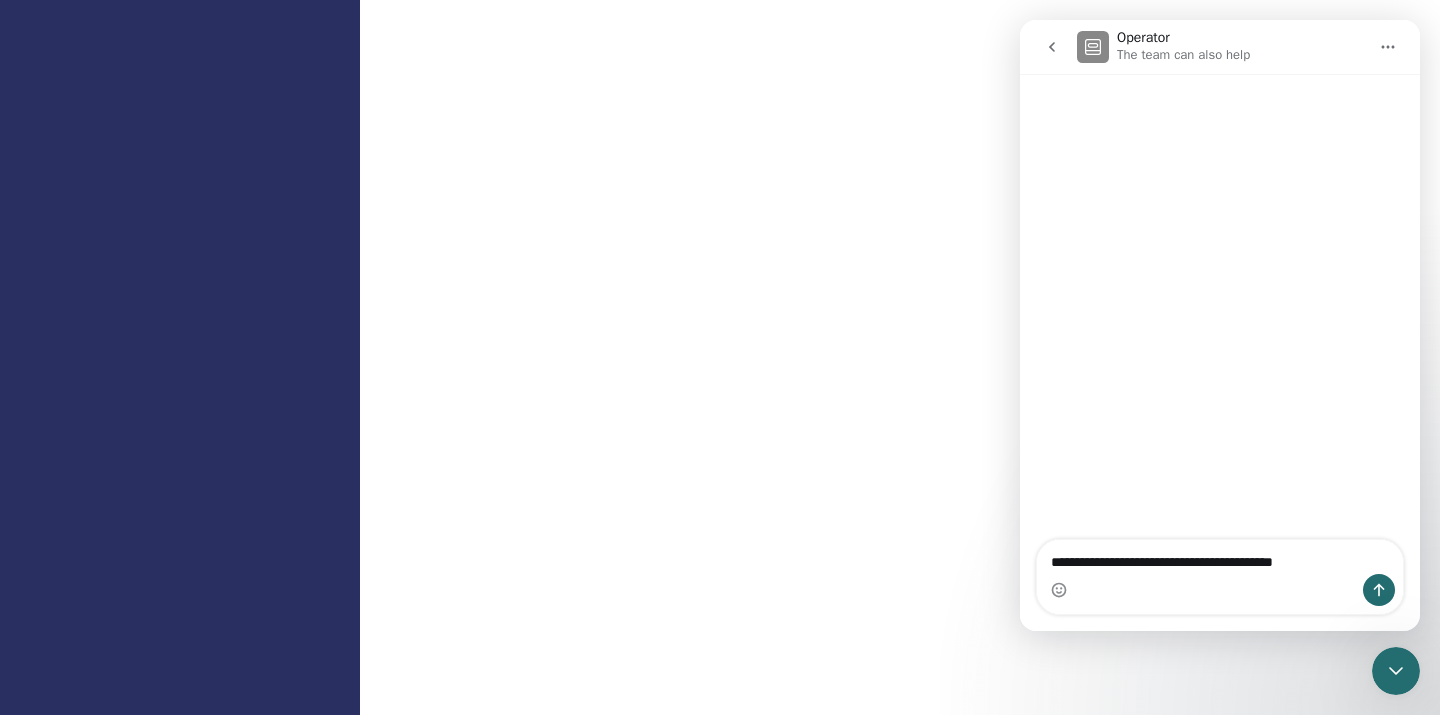 type on "**********" 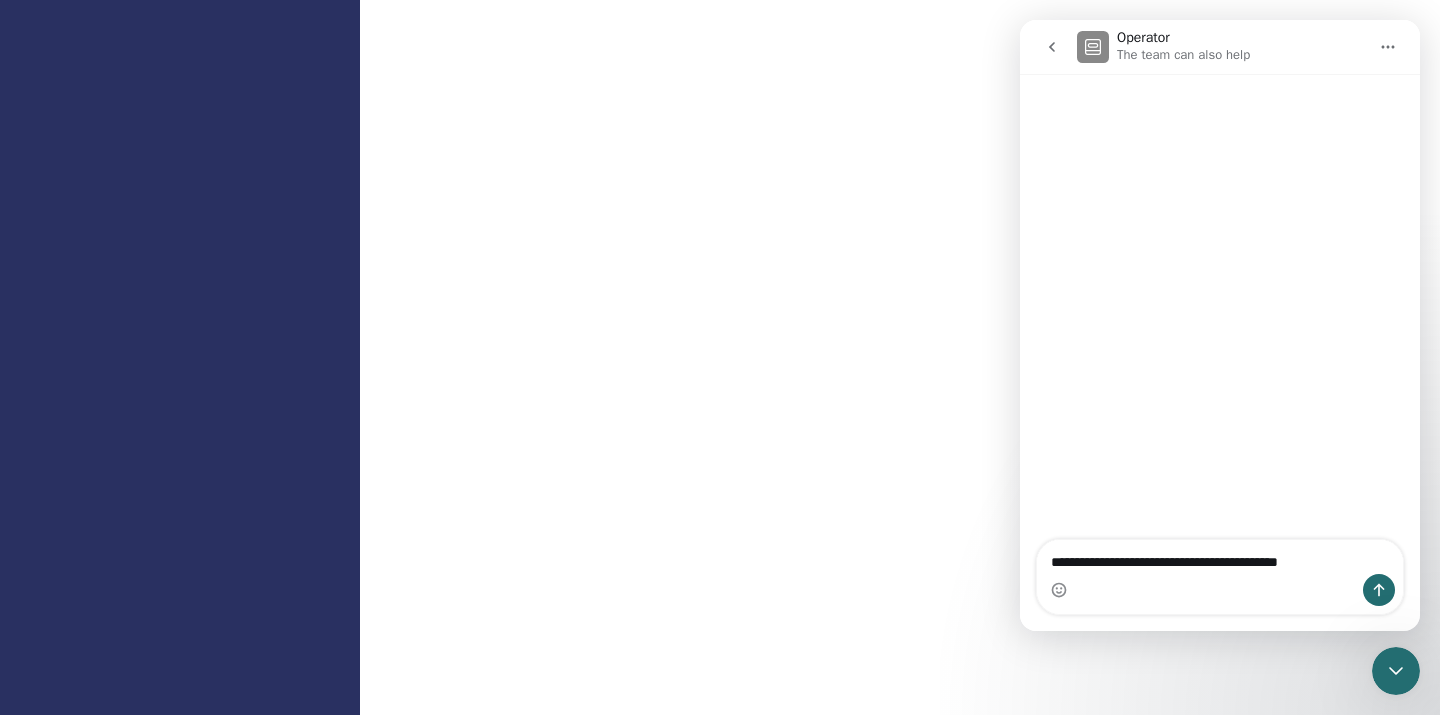 type 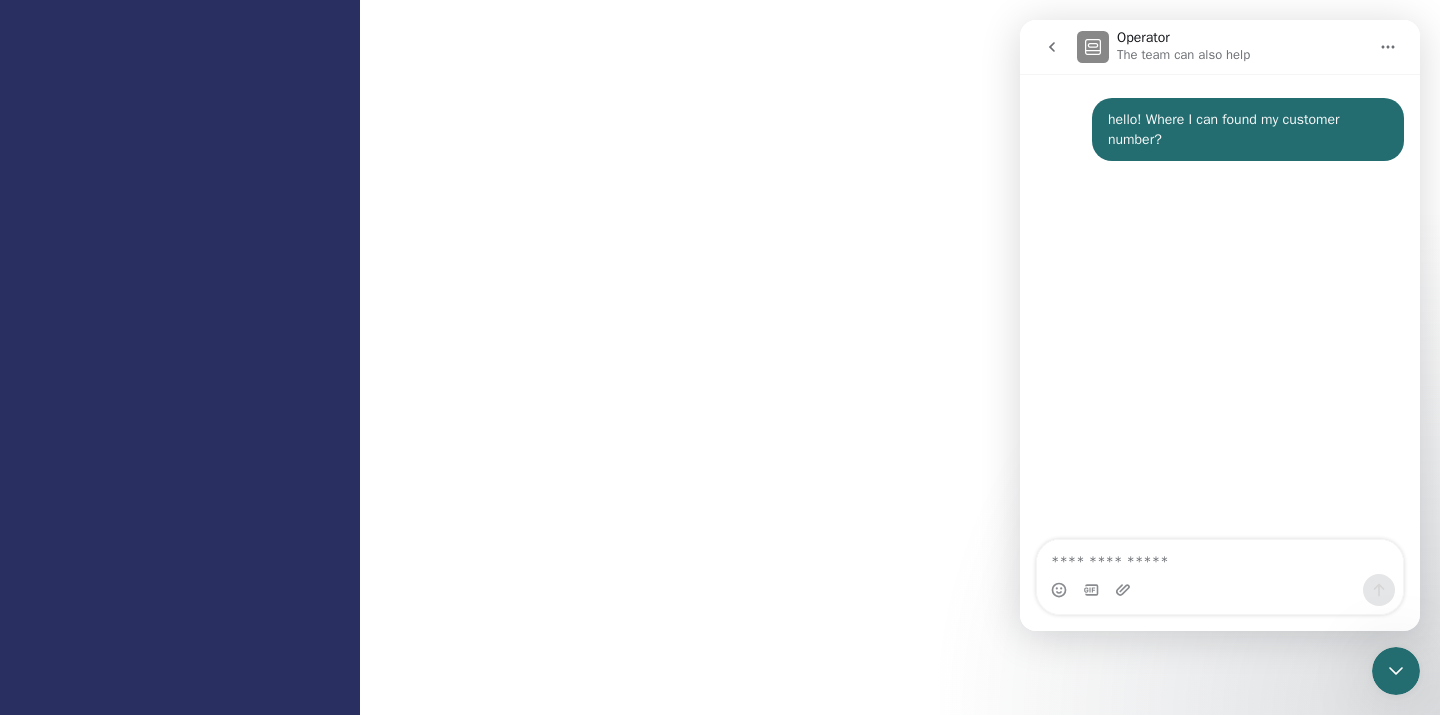 scroll, scrollTop: 1784, scrollLeft: 0, axis: vertical 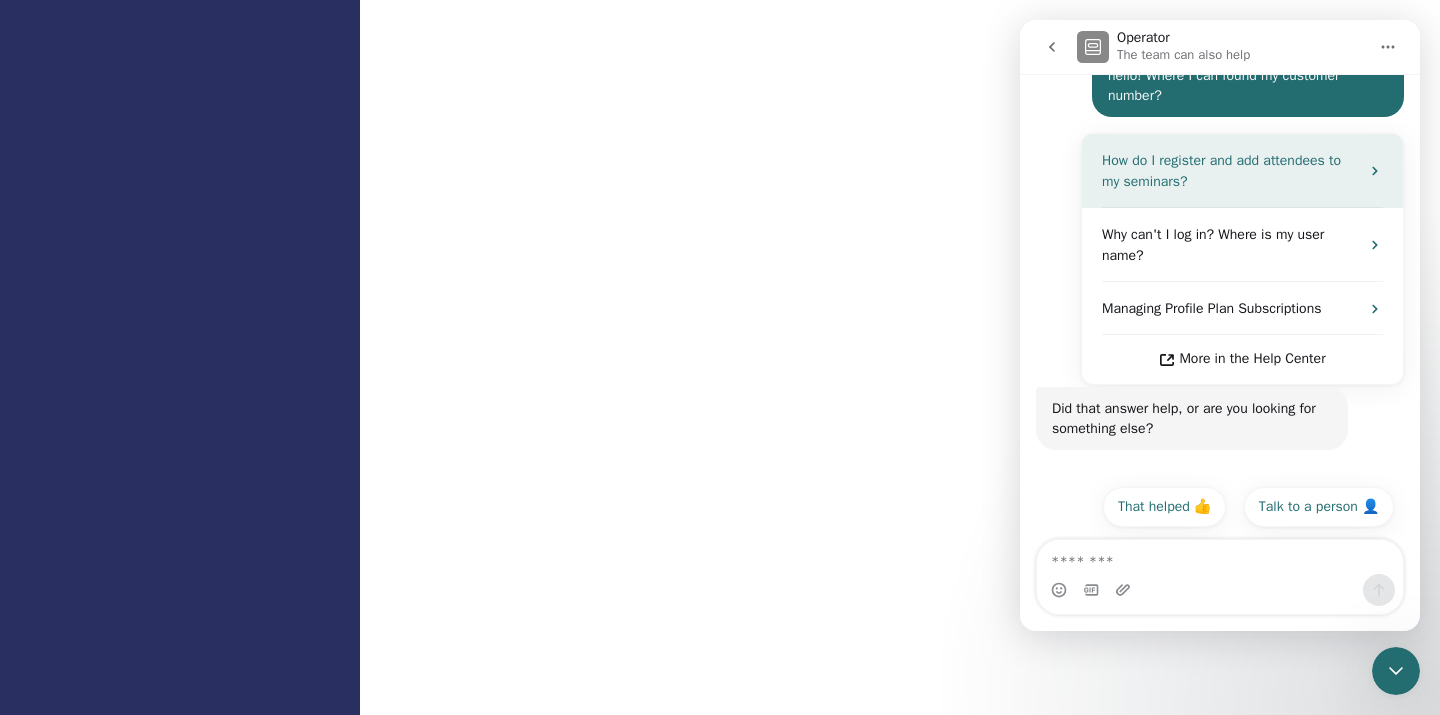click 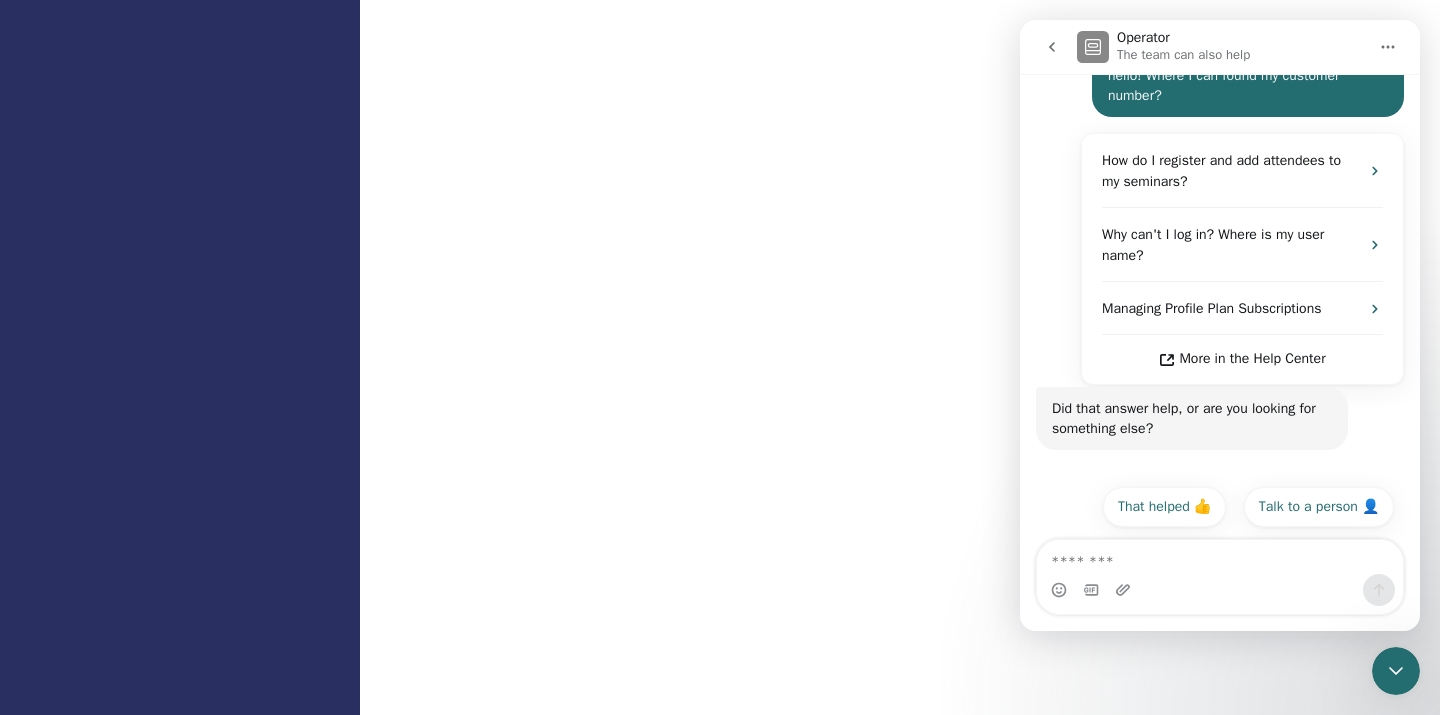 scroll, scrollTop: 0, scrollLeft: 0, axis: both 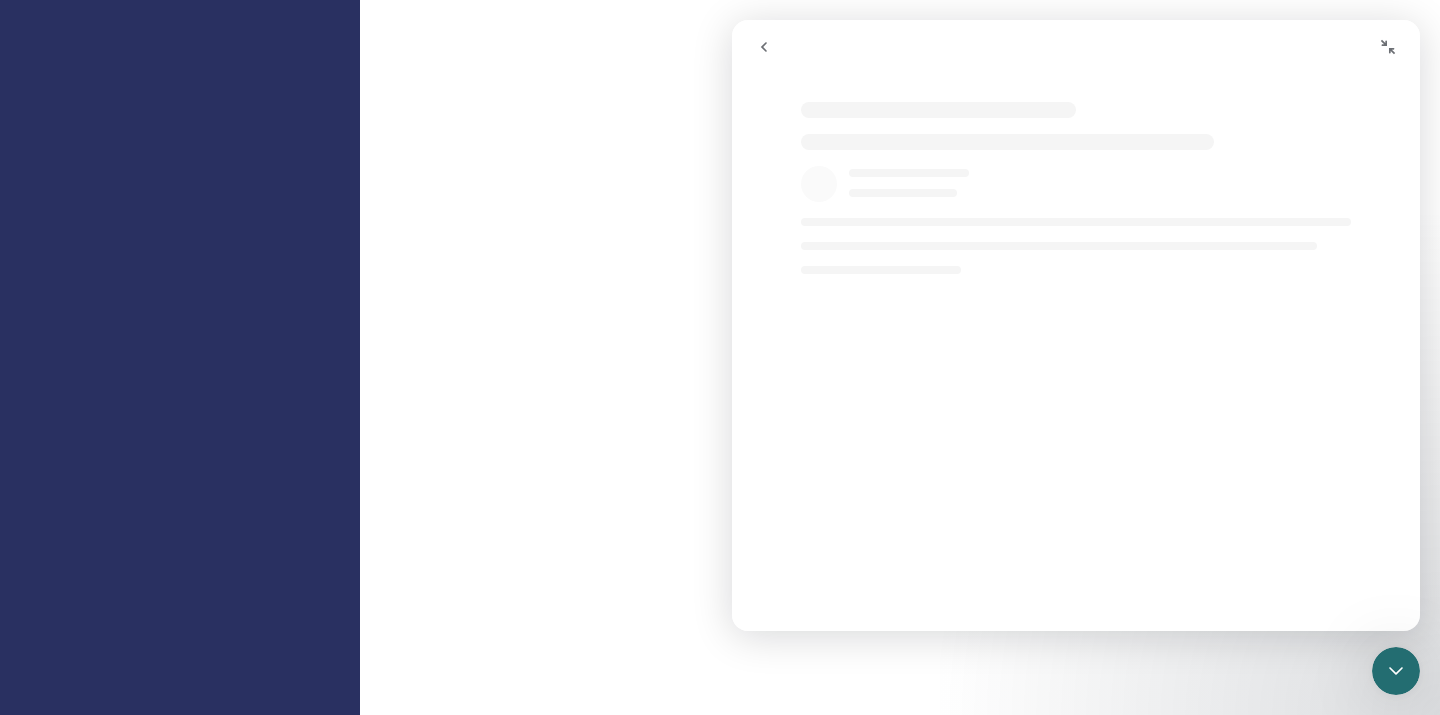 select on "**" 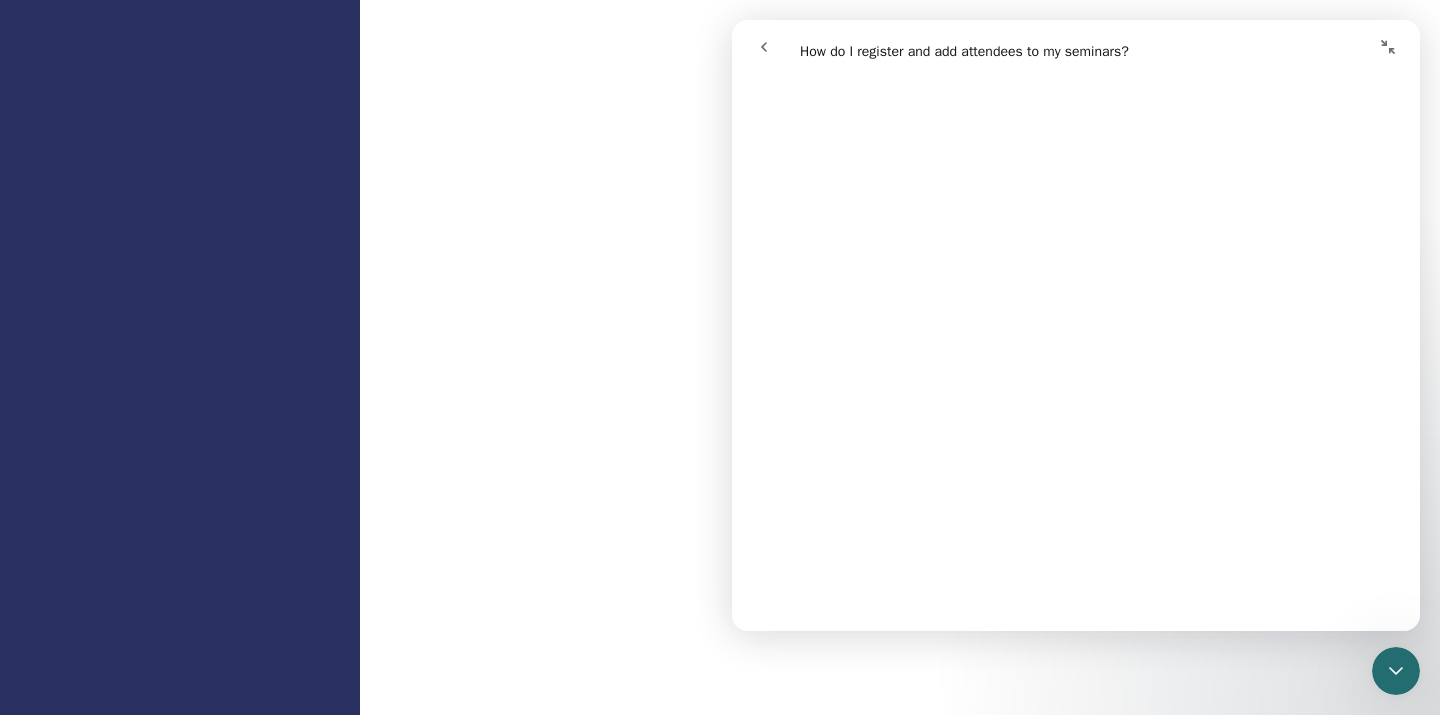 scroll, scrollTop: 0, scrollLeft: 0, axis: both 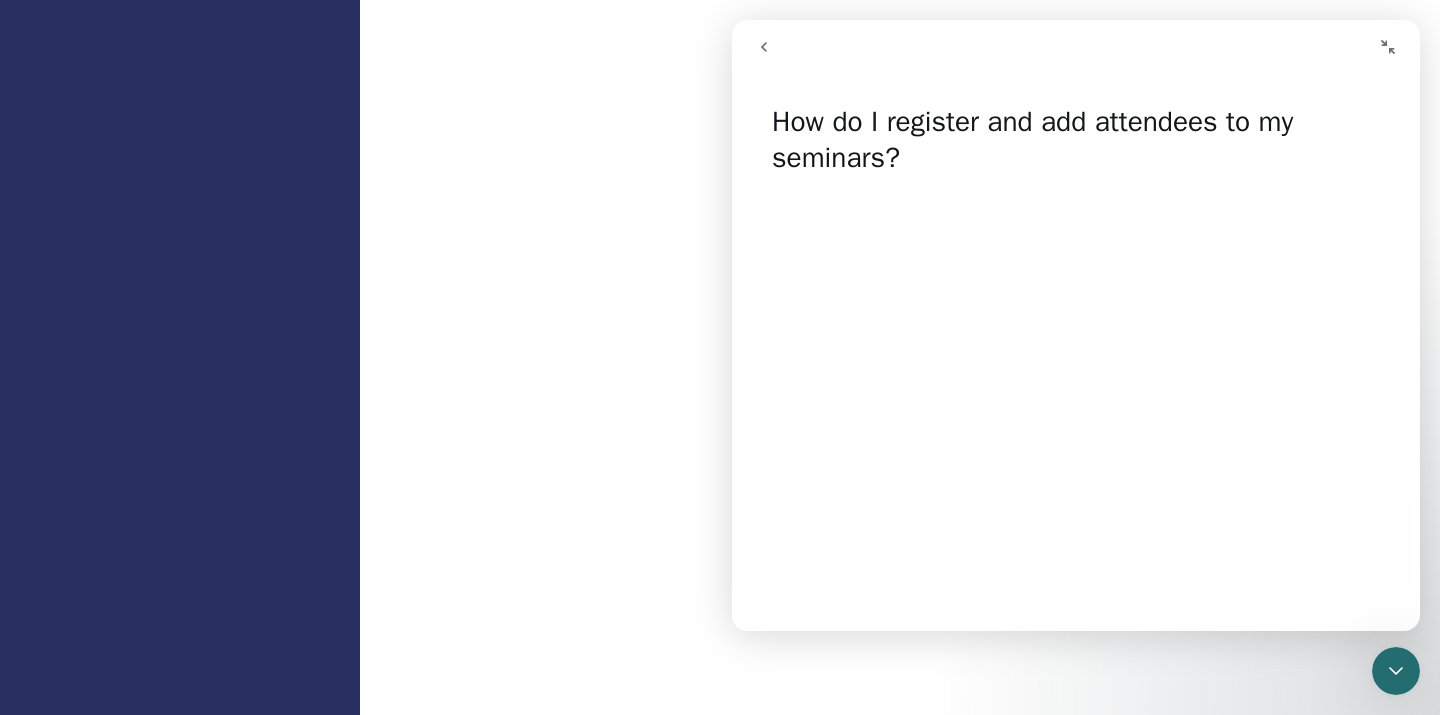 click 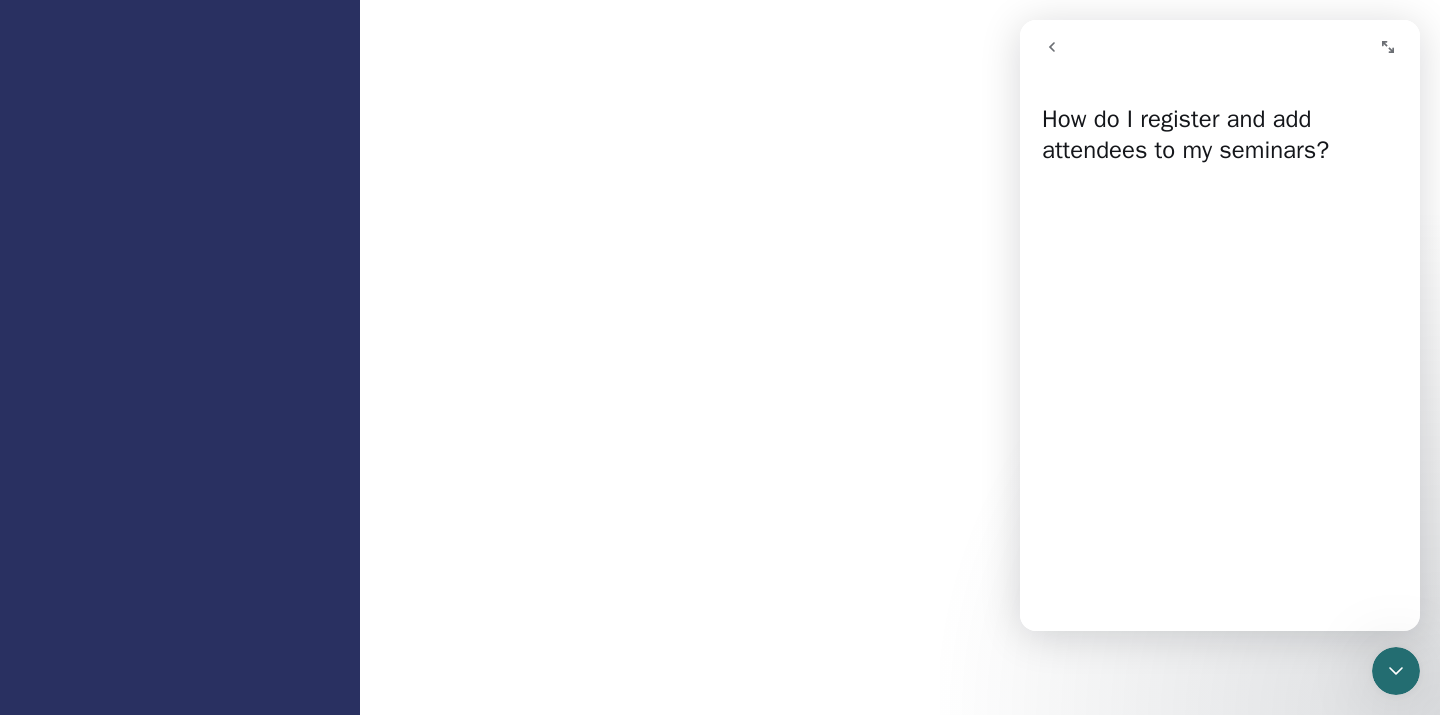 scroll, scrollTop: 1642, scrollLeft: 0, axis: vertical 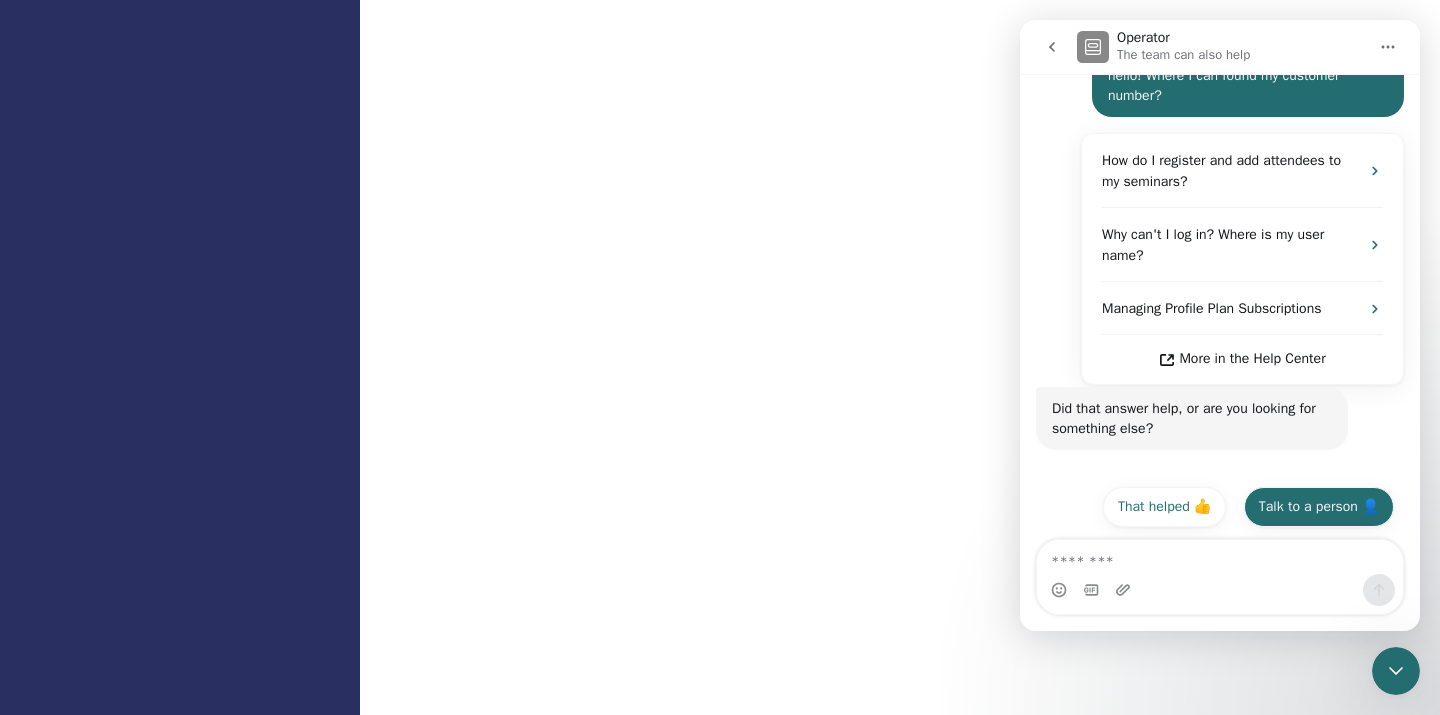 click on "Talk to a person 👤" at bounding box center (1319, 507) 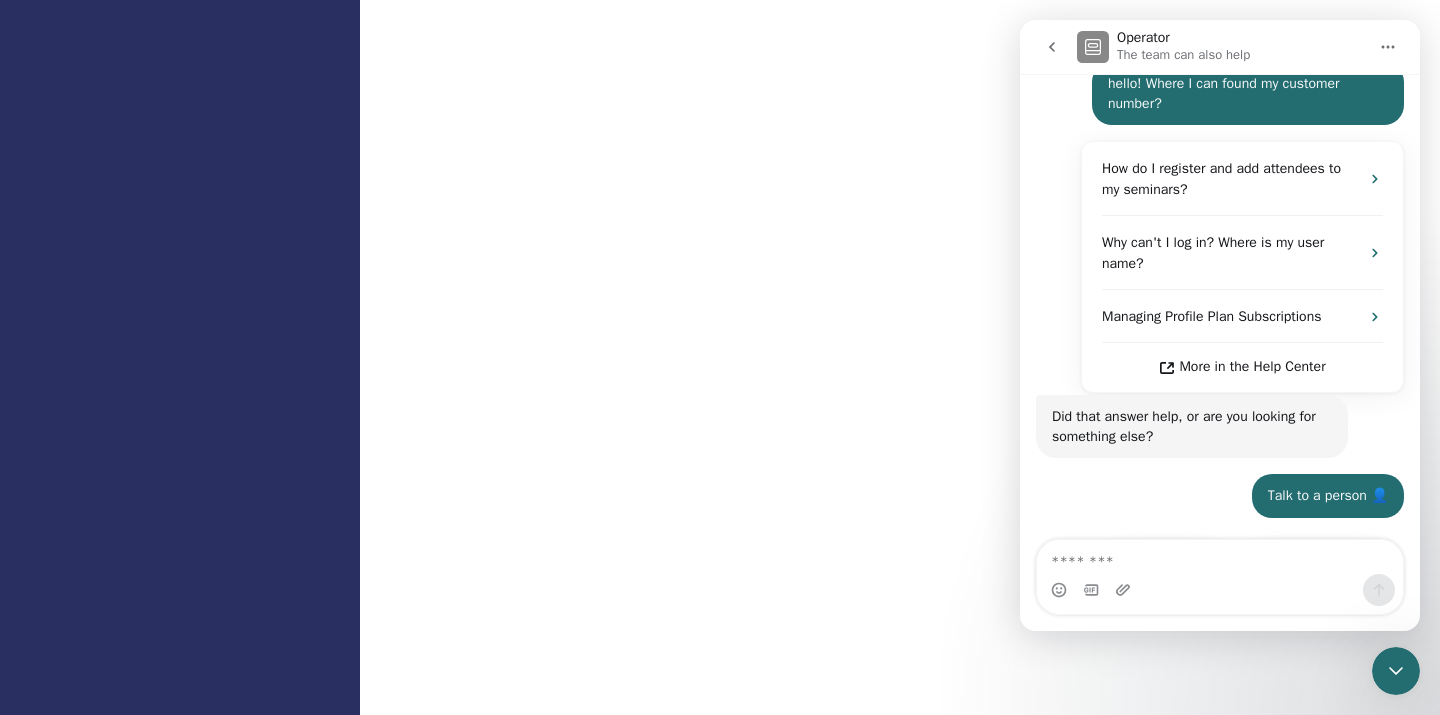 scroll, scrollTop: 365, scrollLeft: 0, axis: vertical 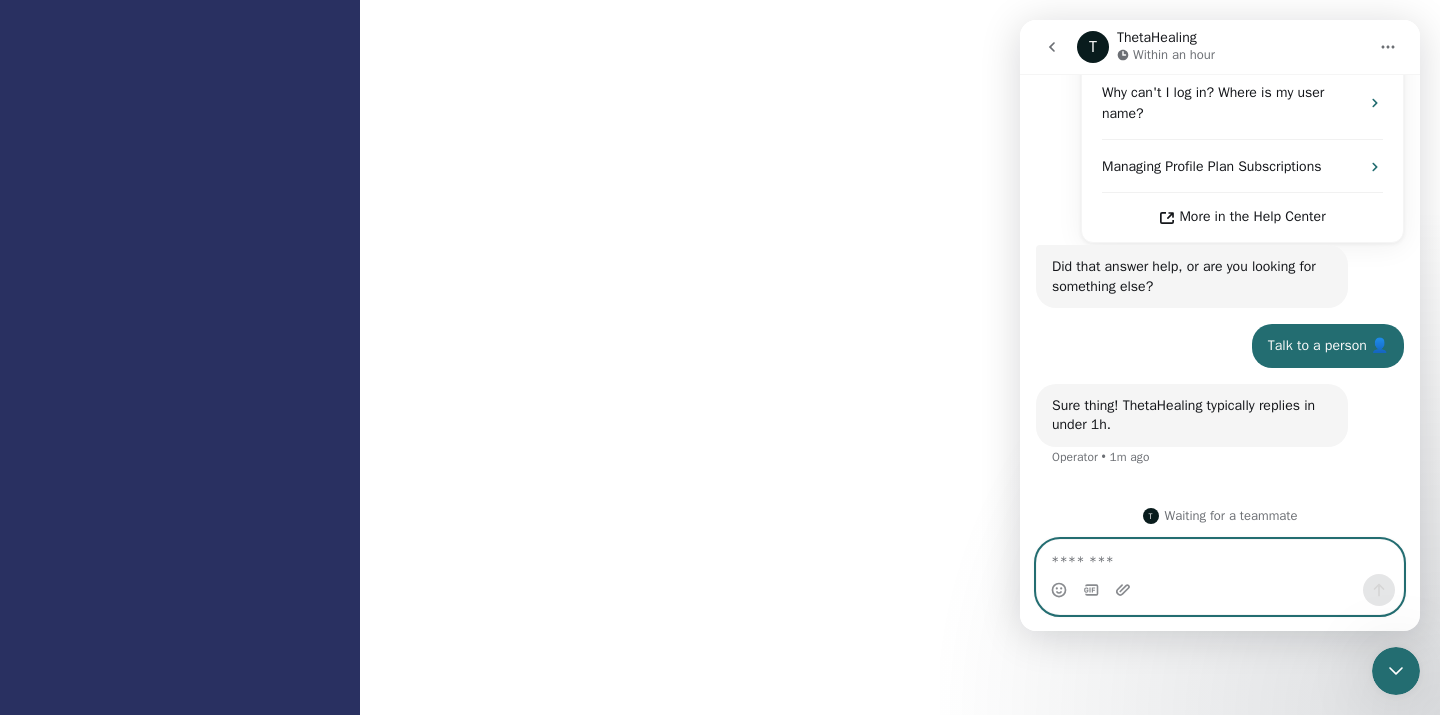 click at bounding box center [1220, 557] 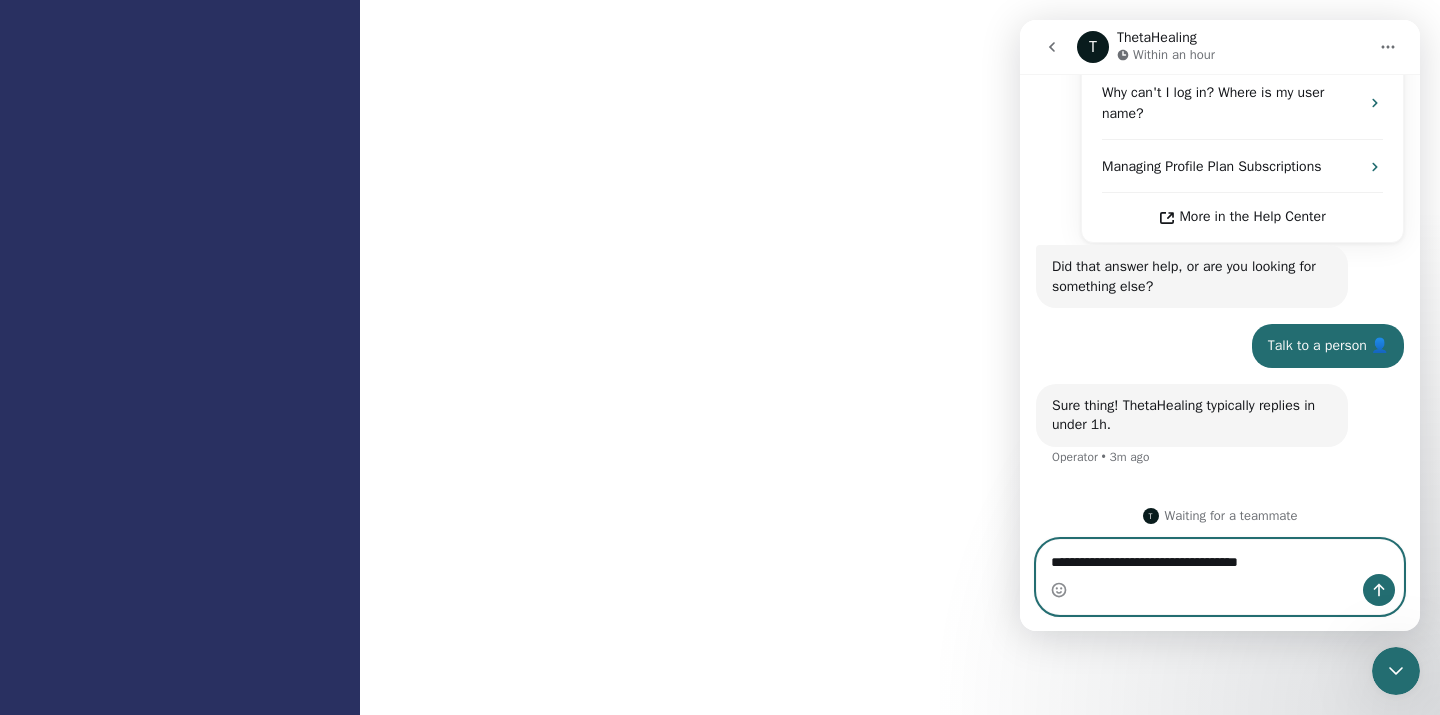 scroll, scrollTop: 517, scrollLeft: 0, axis: vertical 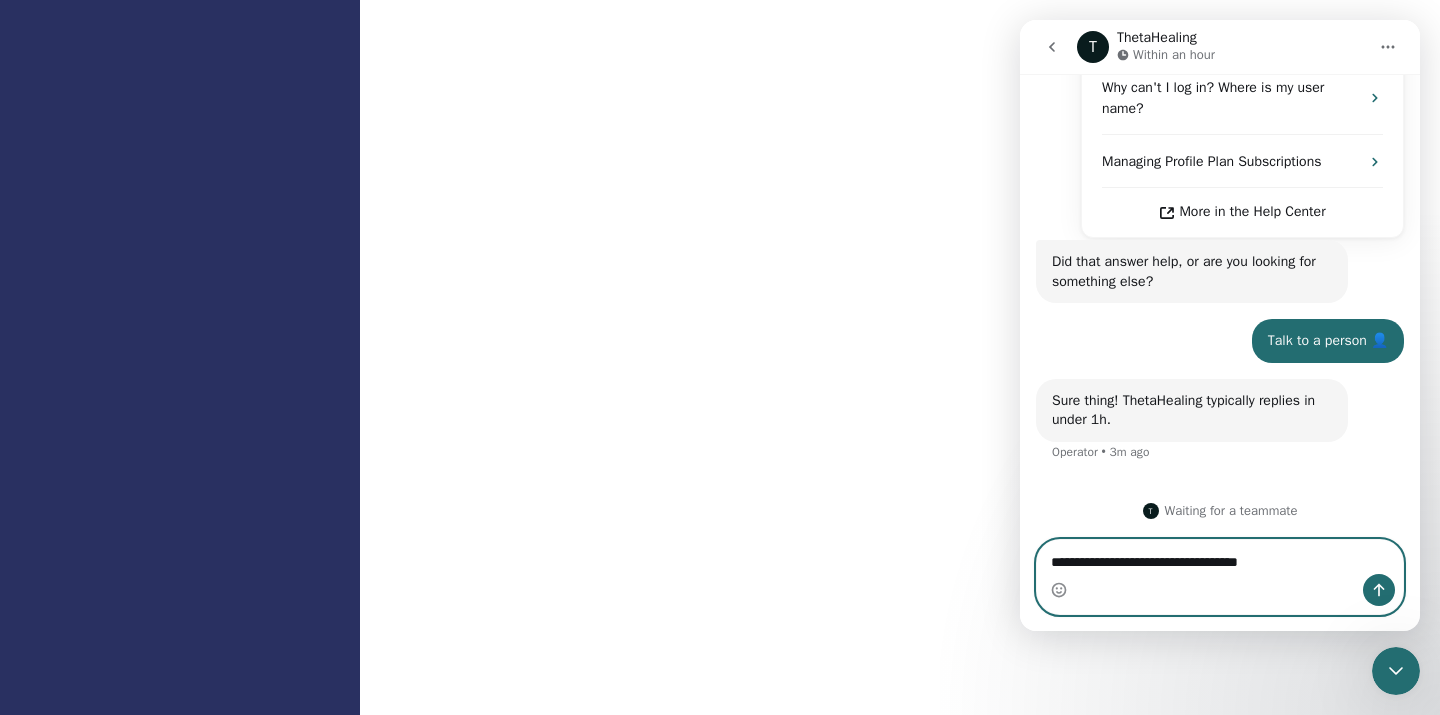 paste on "**********" 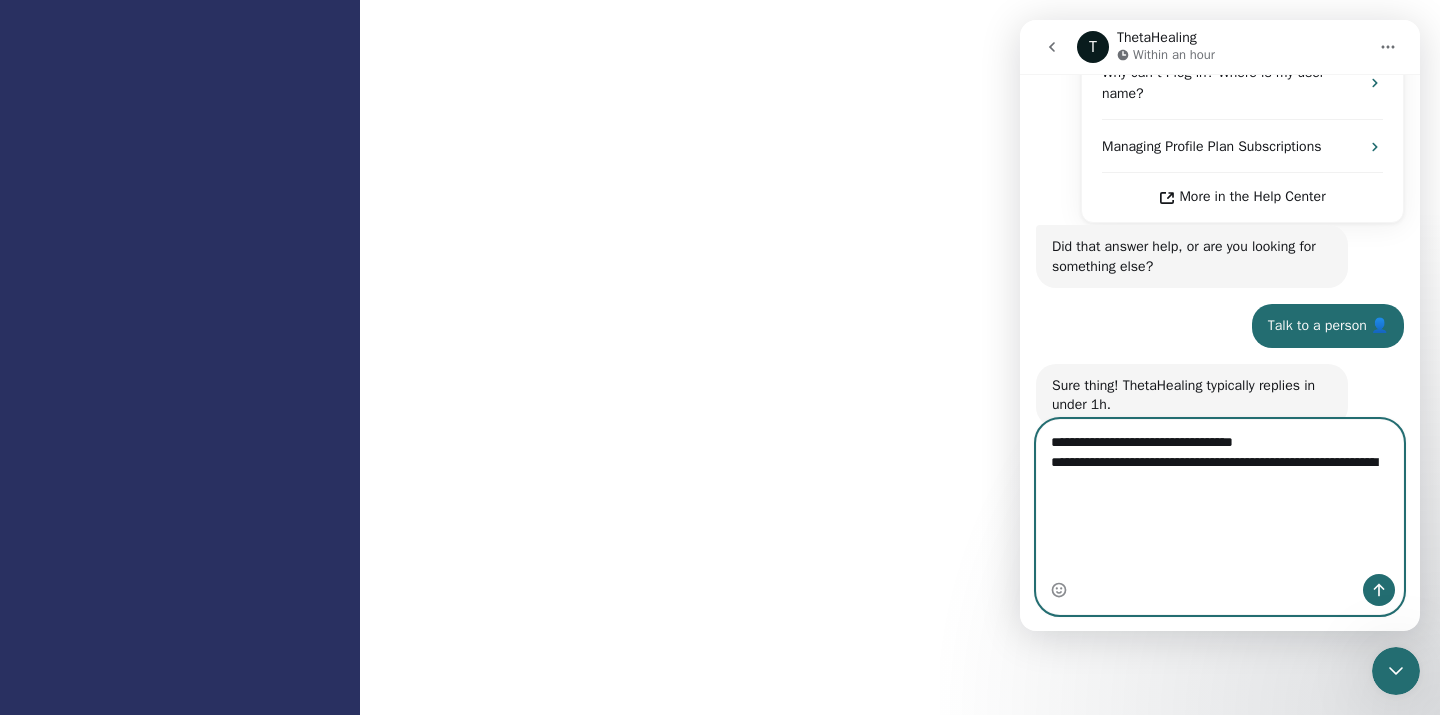 scroll, scrollTop: 12, scrollLeft: 0, axis: vertical 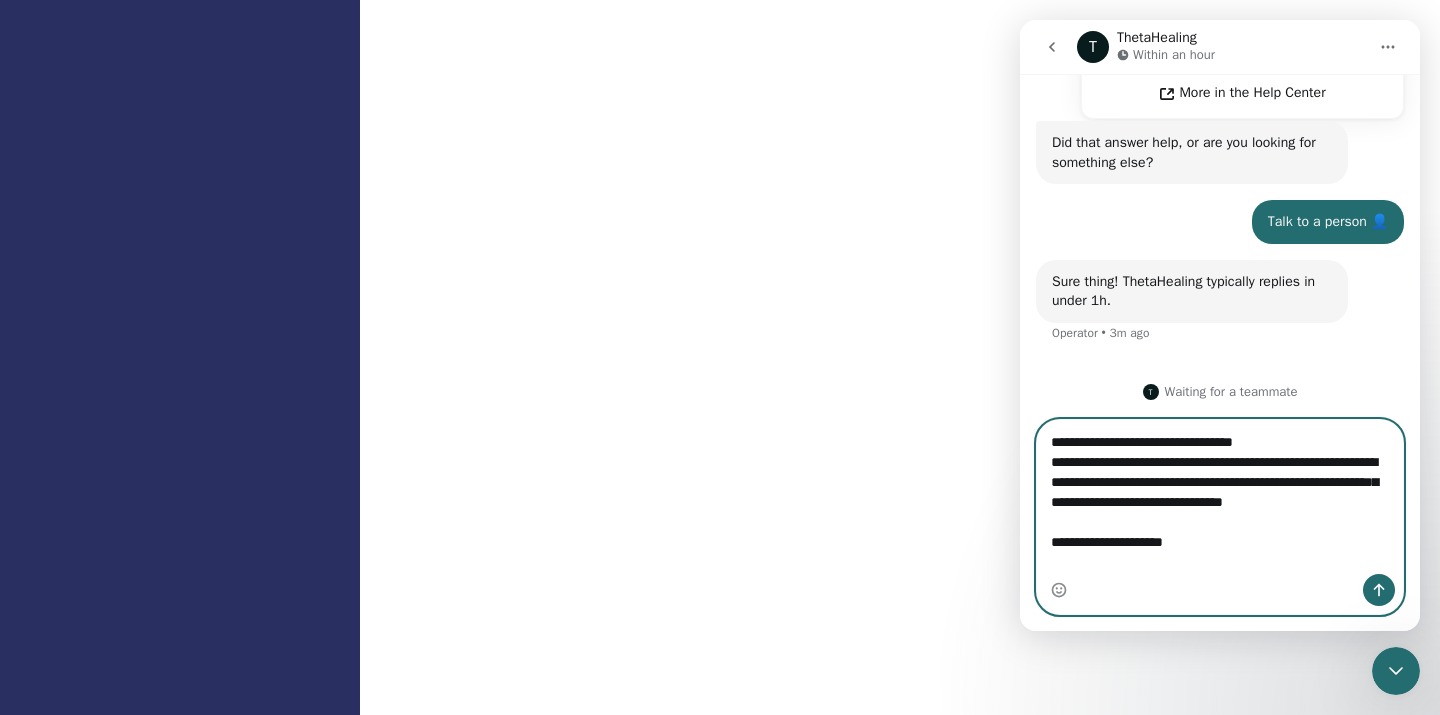 click on "**********" at bounding box center (1220, 499) 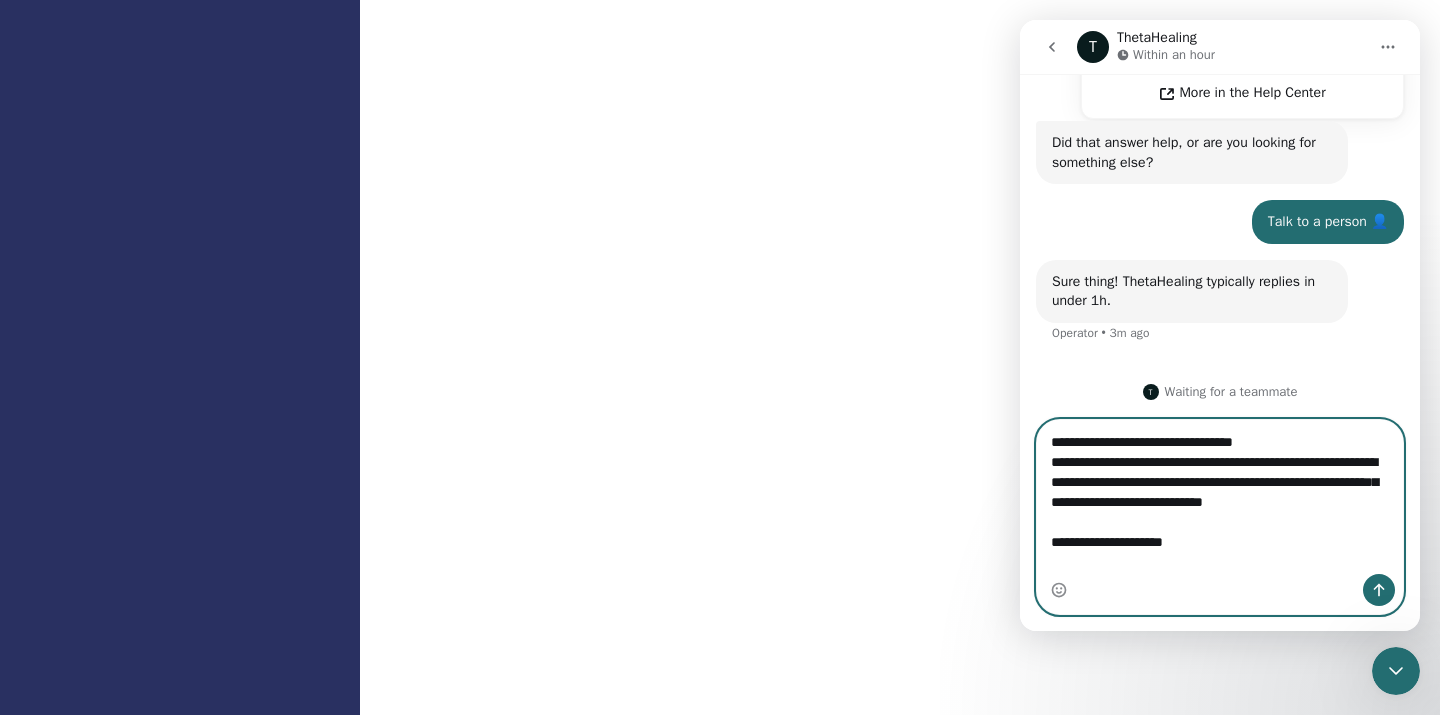 click on "**********" at bounding box center [1220, 499] 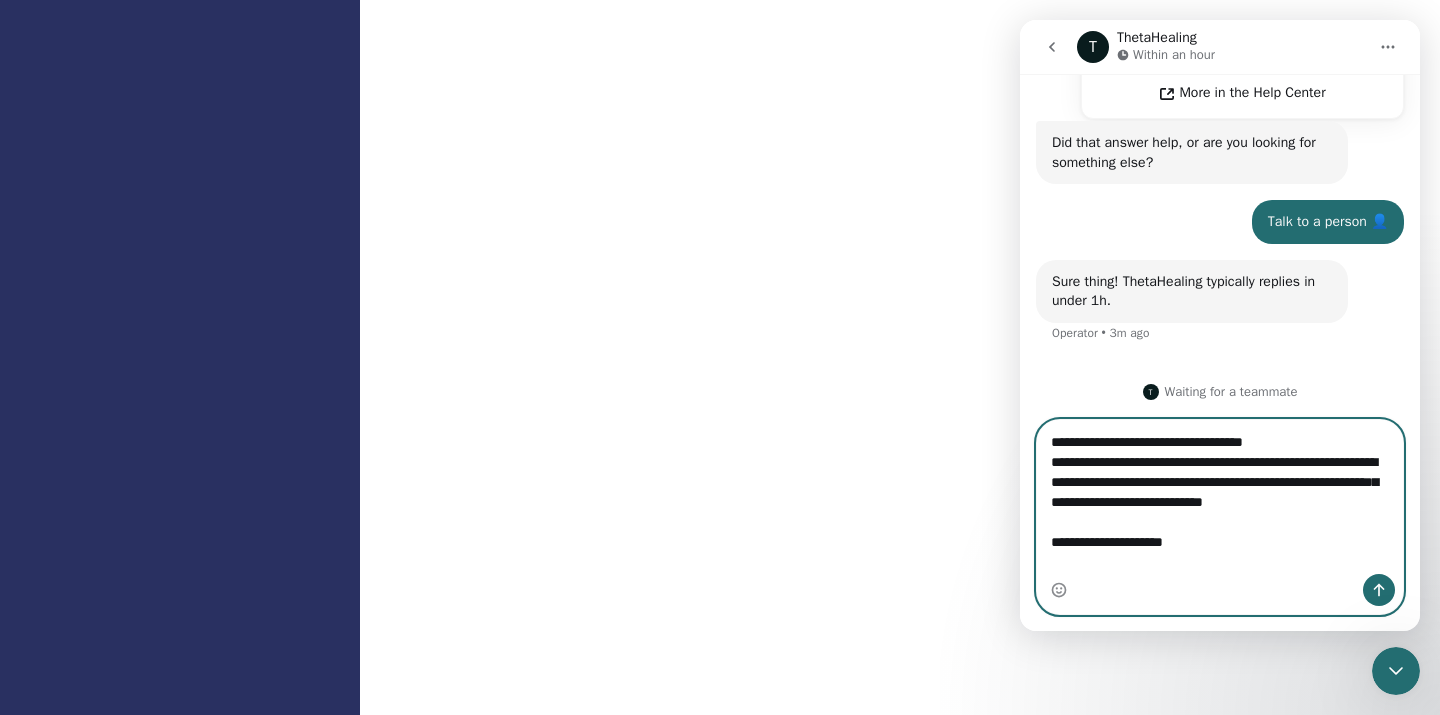 type on "**********" 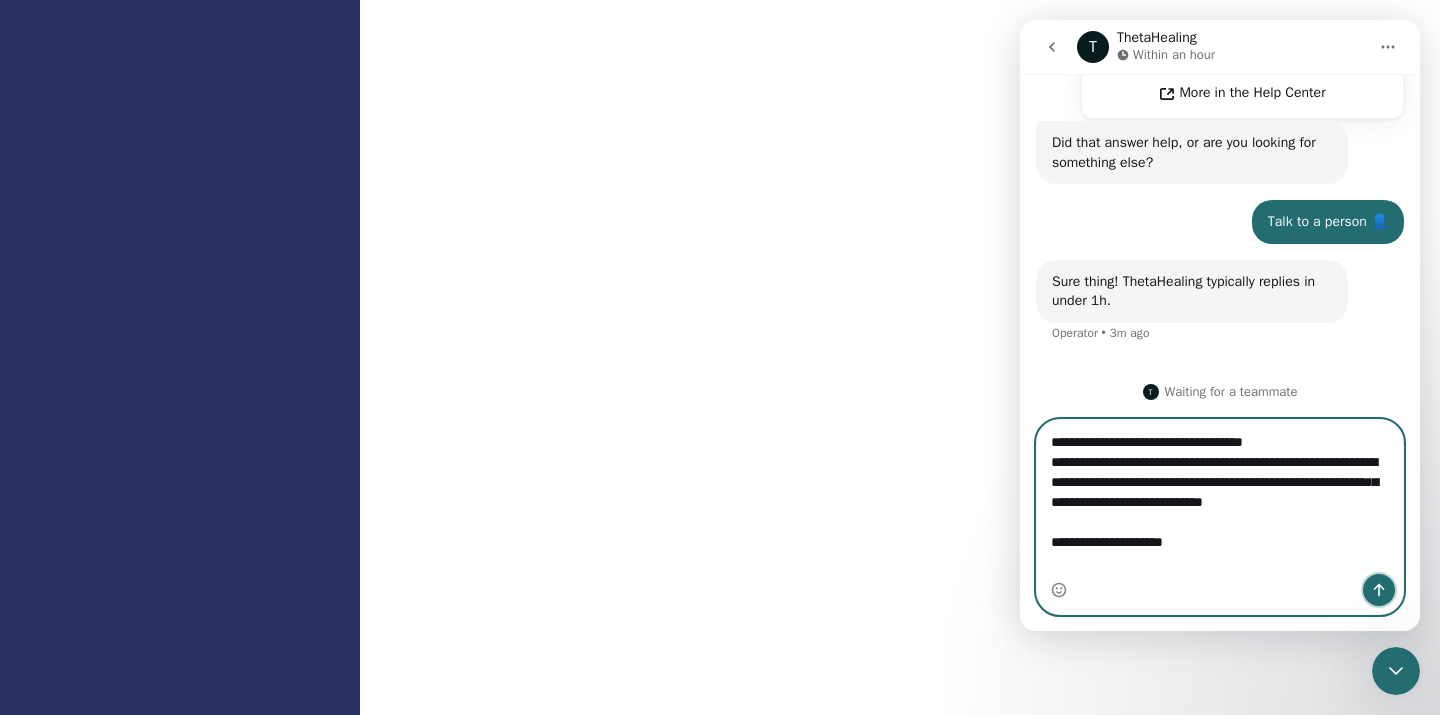click 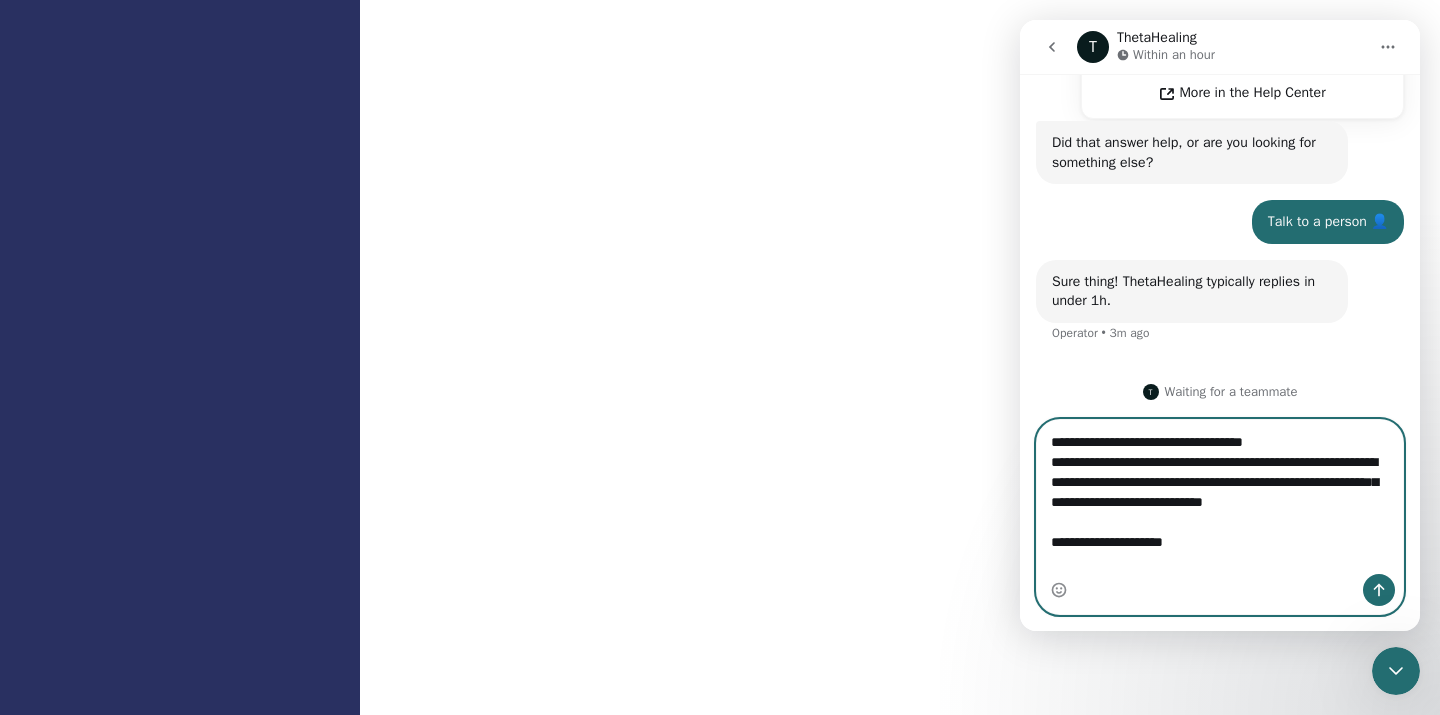 type 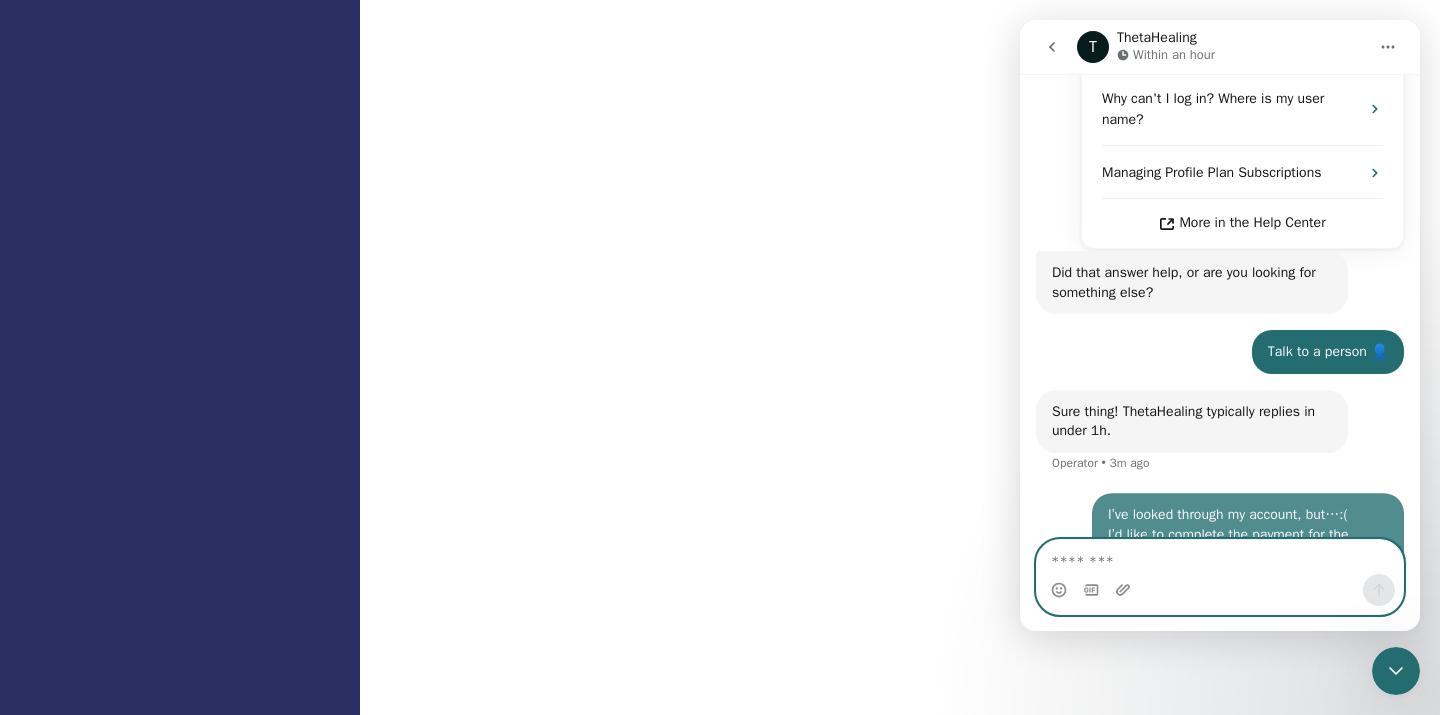 scroll, scrollTop: 1330, scrollLeft: 0, axis: vertical 